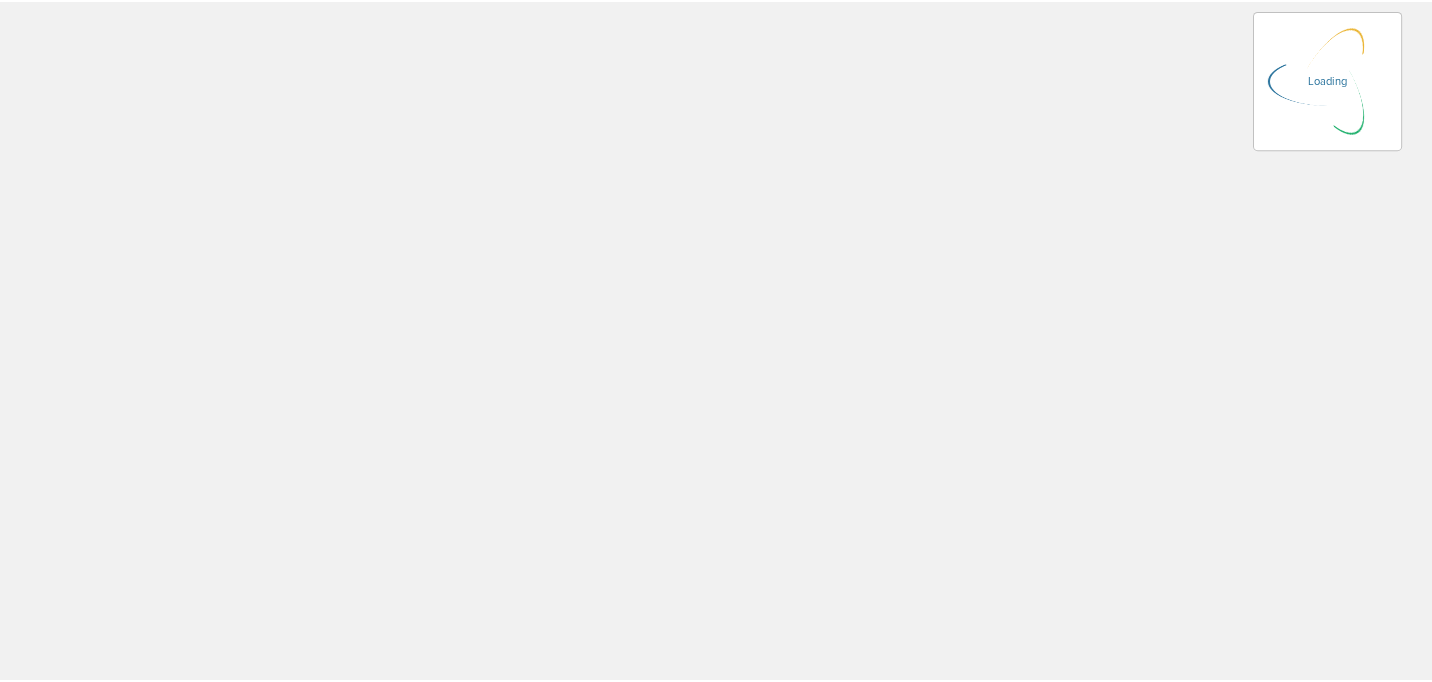scroll, scrollTop: 0, scrollLeft: 0, axis: both 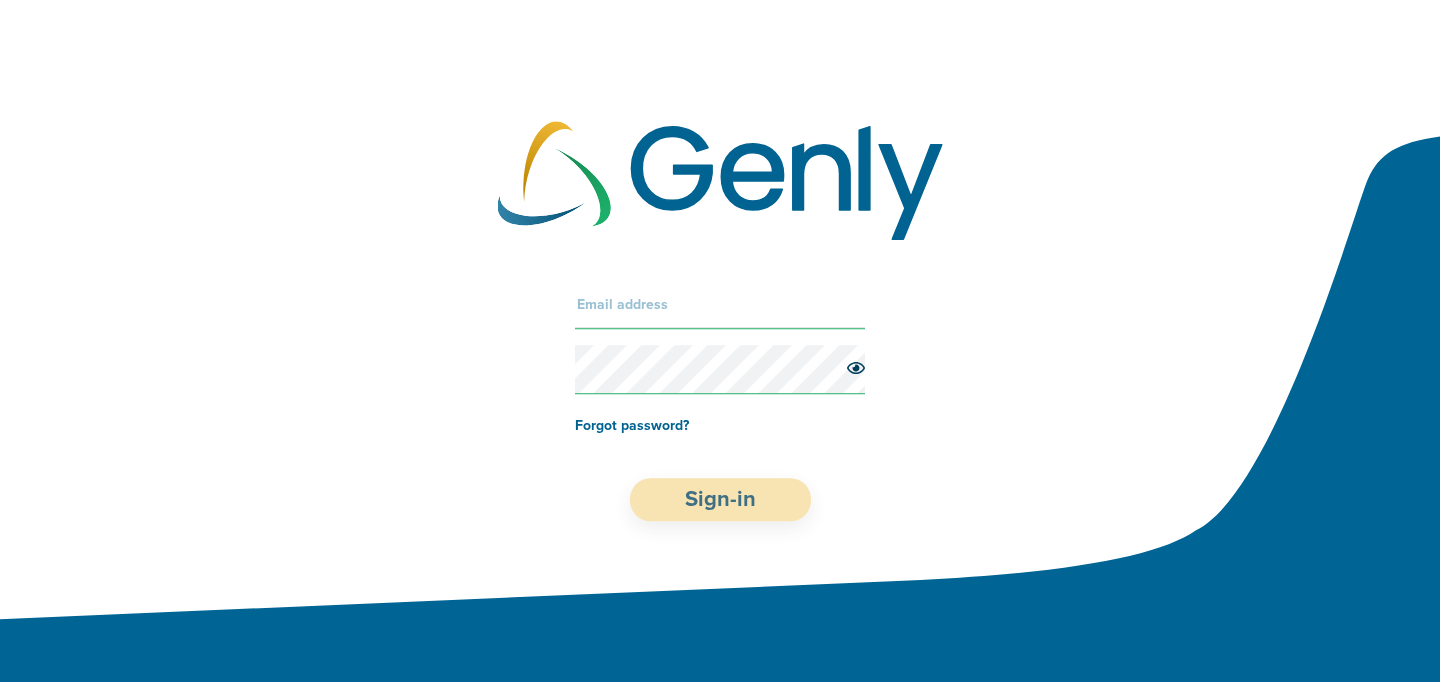 type on "[EMAIL_ADDRESS][DOMAIN_NAME]" 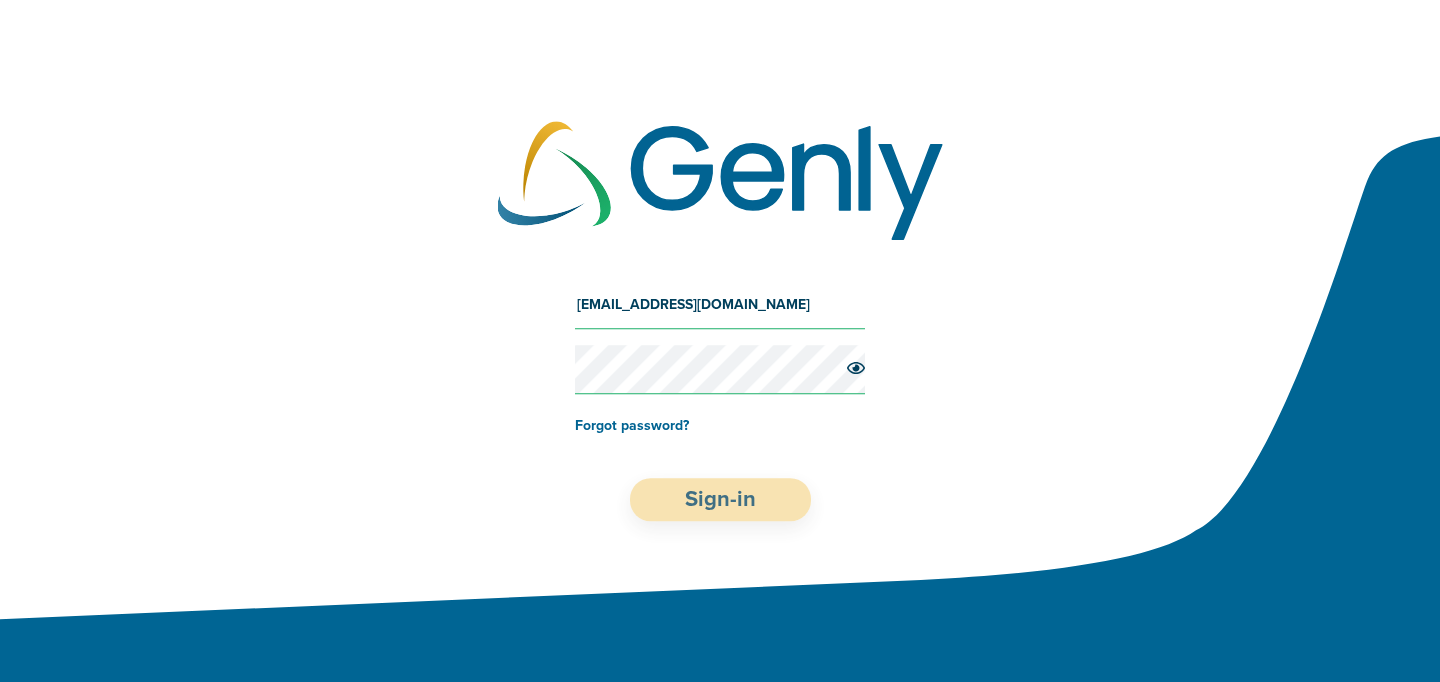 click on "Sign-in" at bounding box center [720, 499] 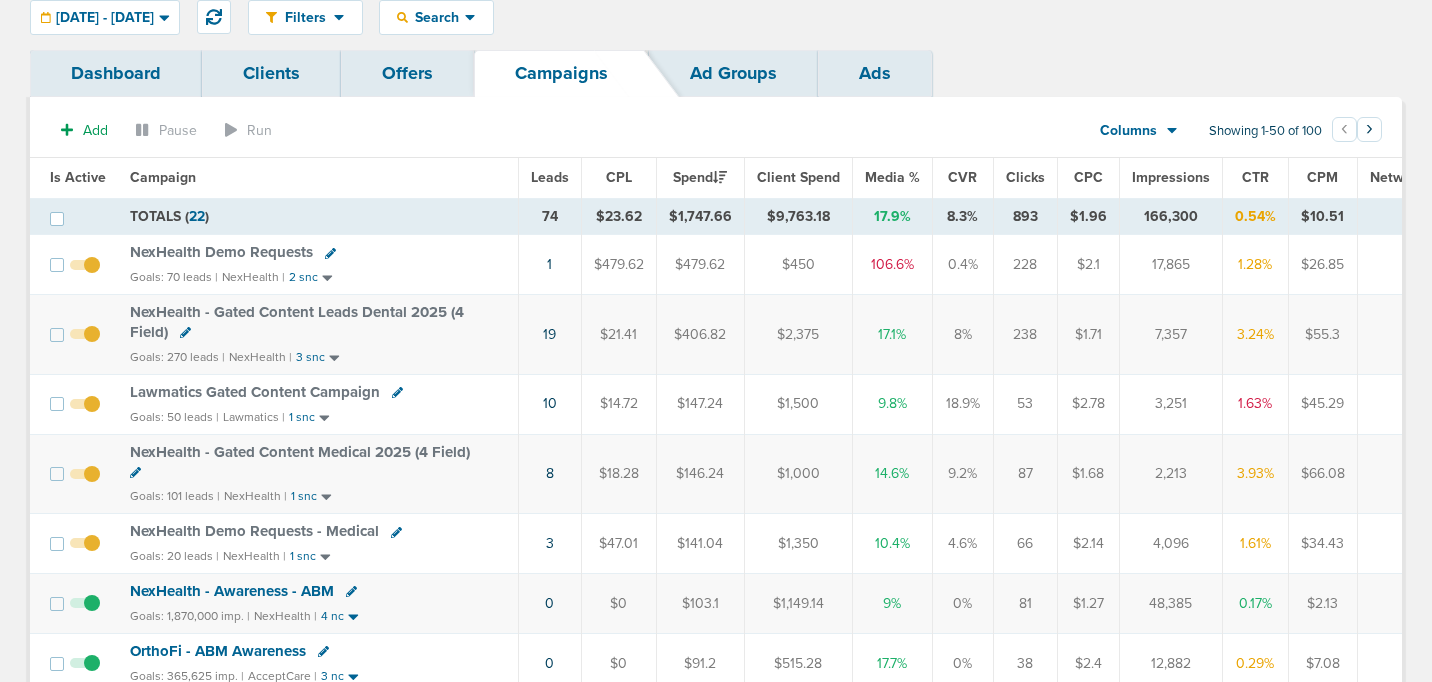 scroll, scrollTop: 71, scrollLeft: 0, axis: vertical 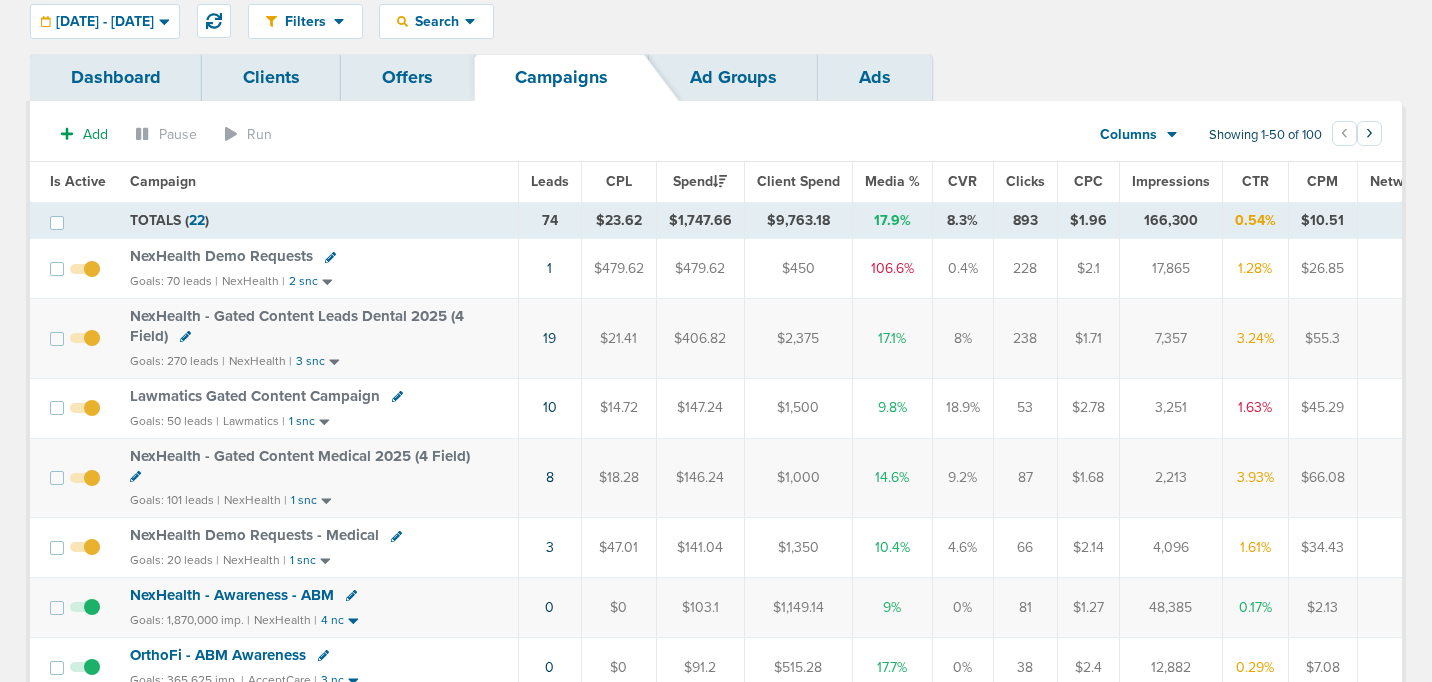 click on "NexHealth Demo Requests" at bounding box center (221, 256) 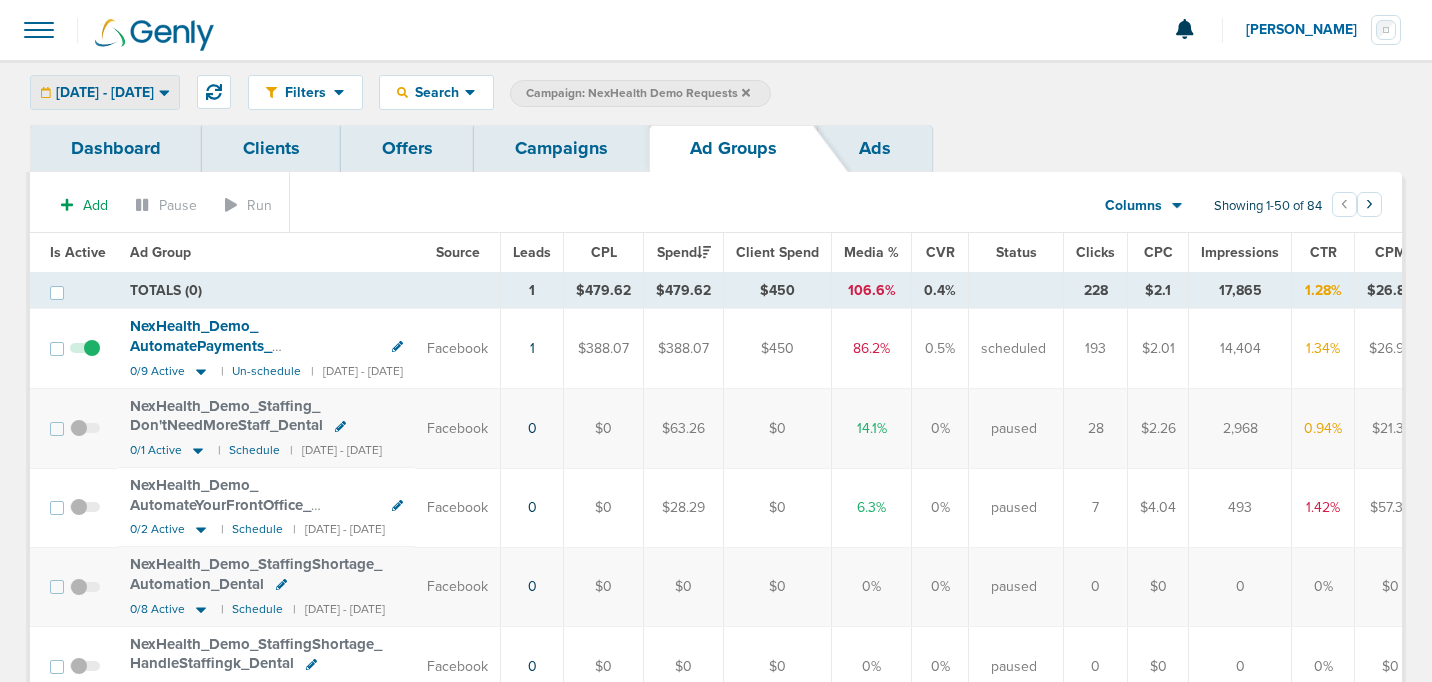 click on "[DATE] - [DATE]" at bounding box center [105, 92] 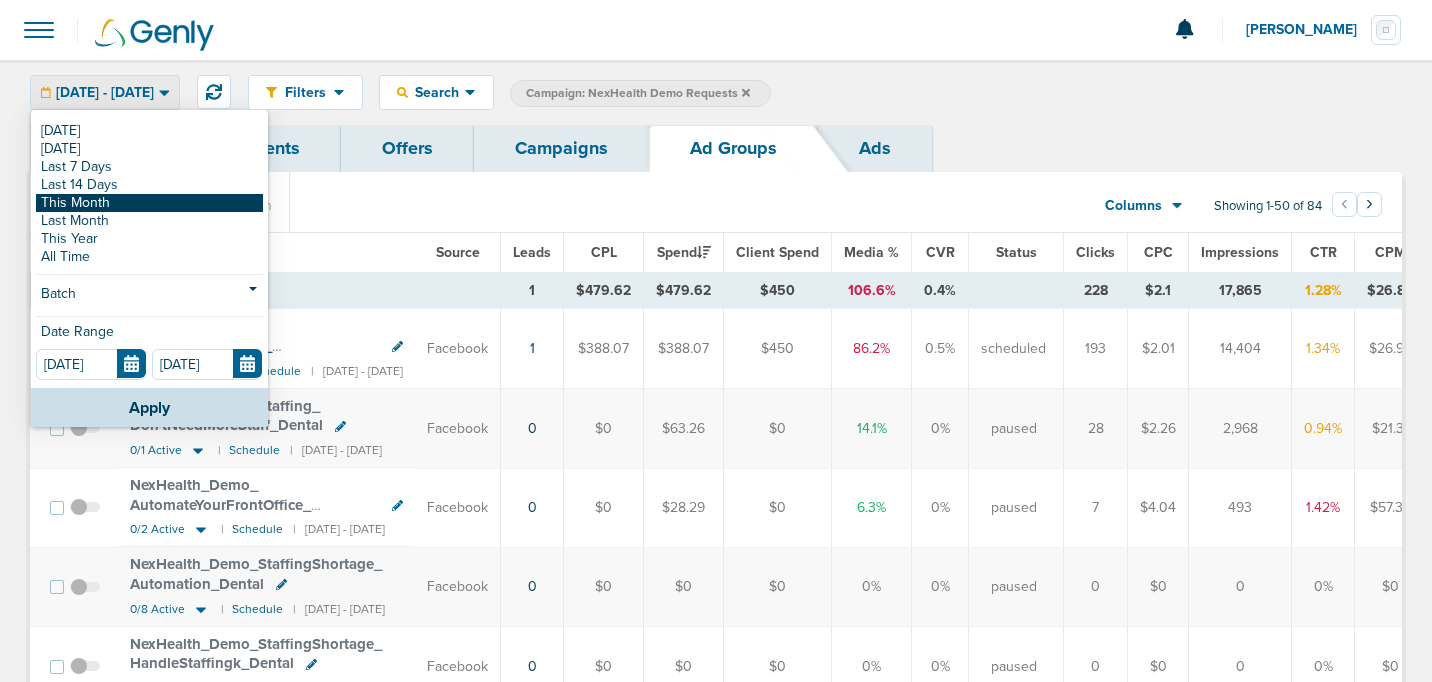 click on "This Month" at bounding box center [149, 203] 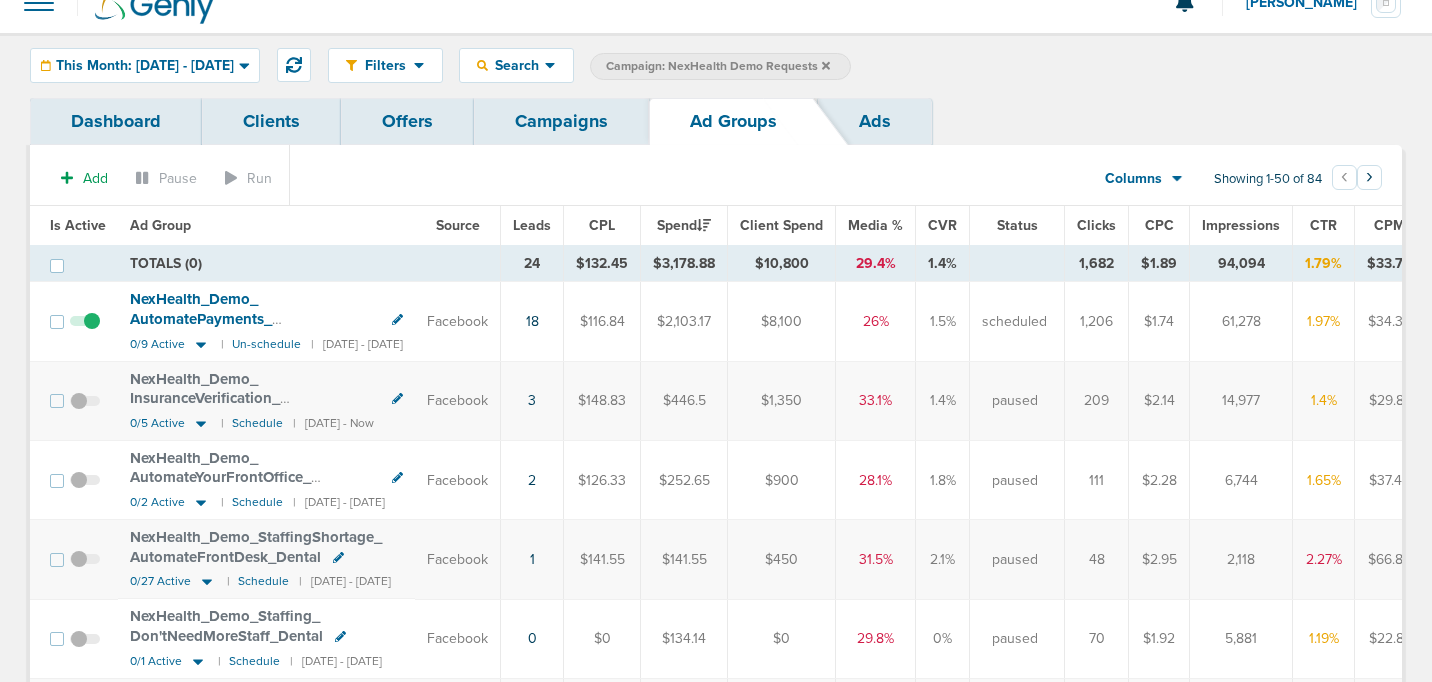 scroll, scrollTop: 9, scrollLeft: 0, axis: vertical 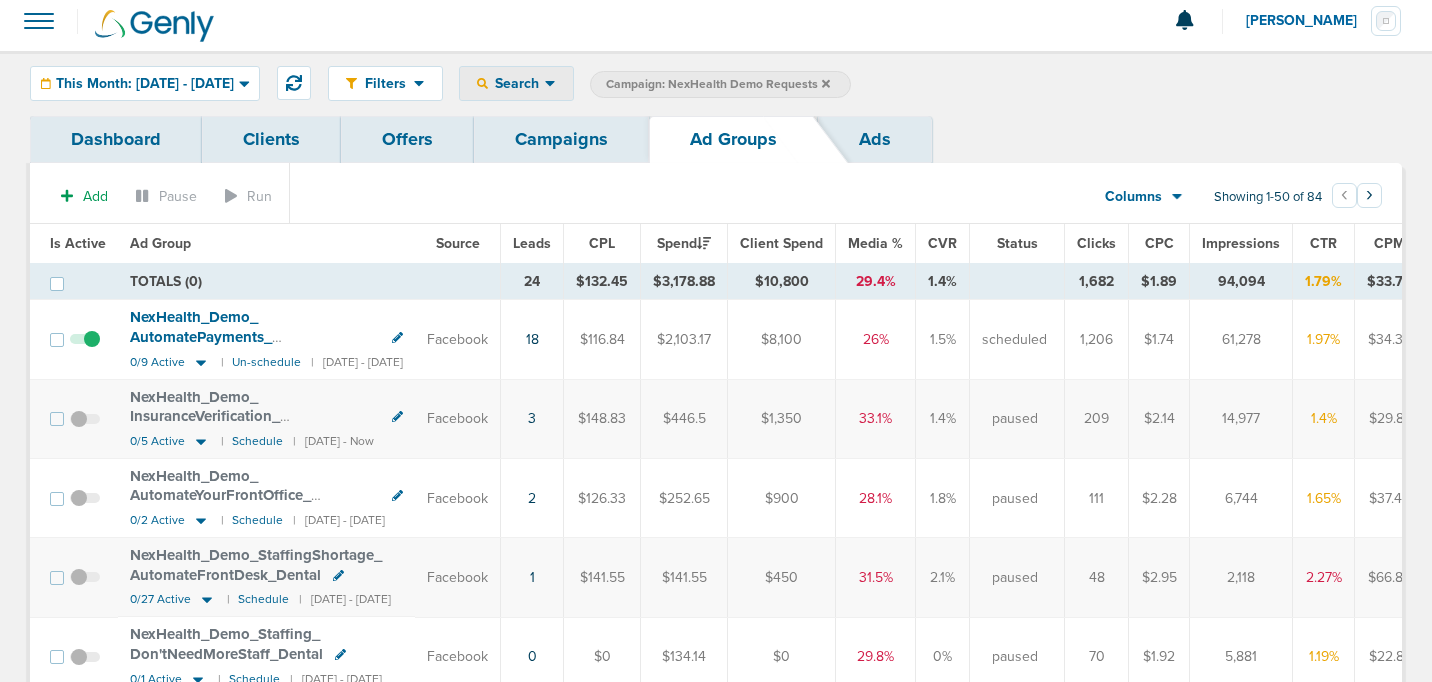 click on "Search" at bounding box center [516, 83] 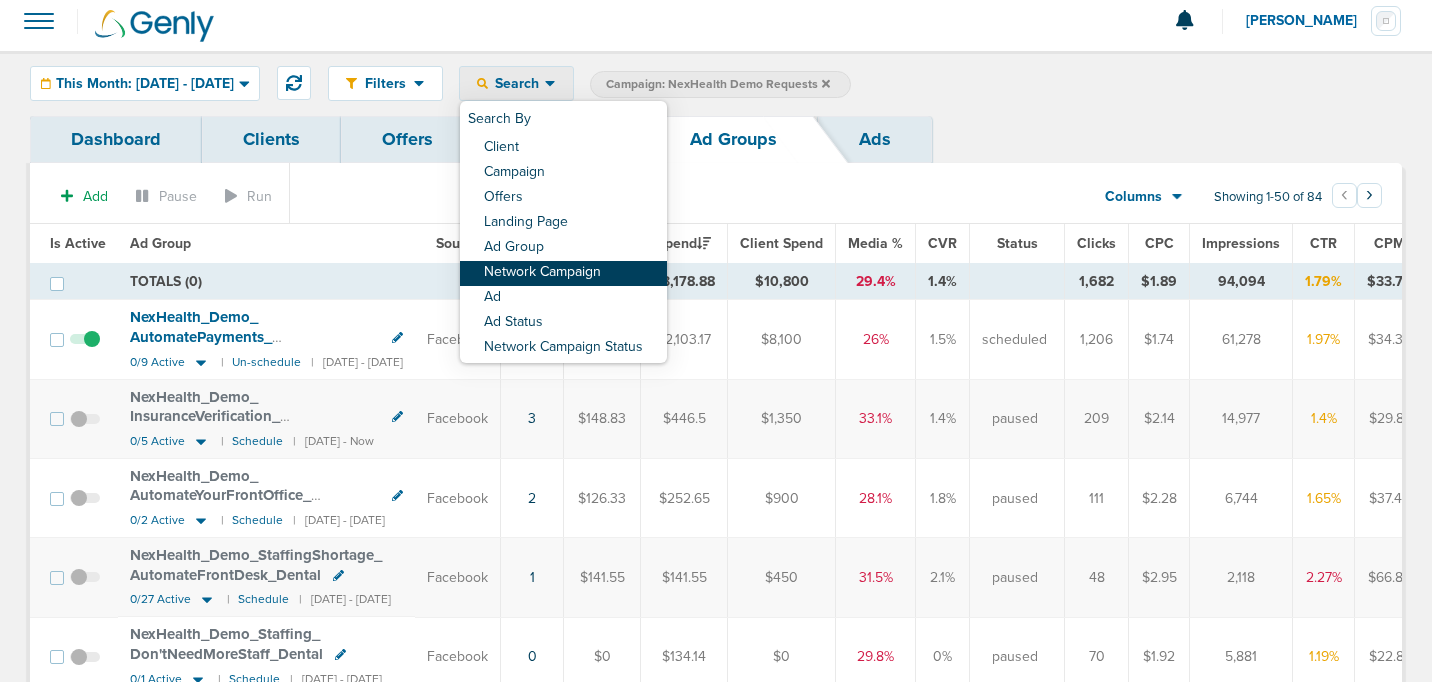 click on "Network Campaign" at bounding box center [563, 273] 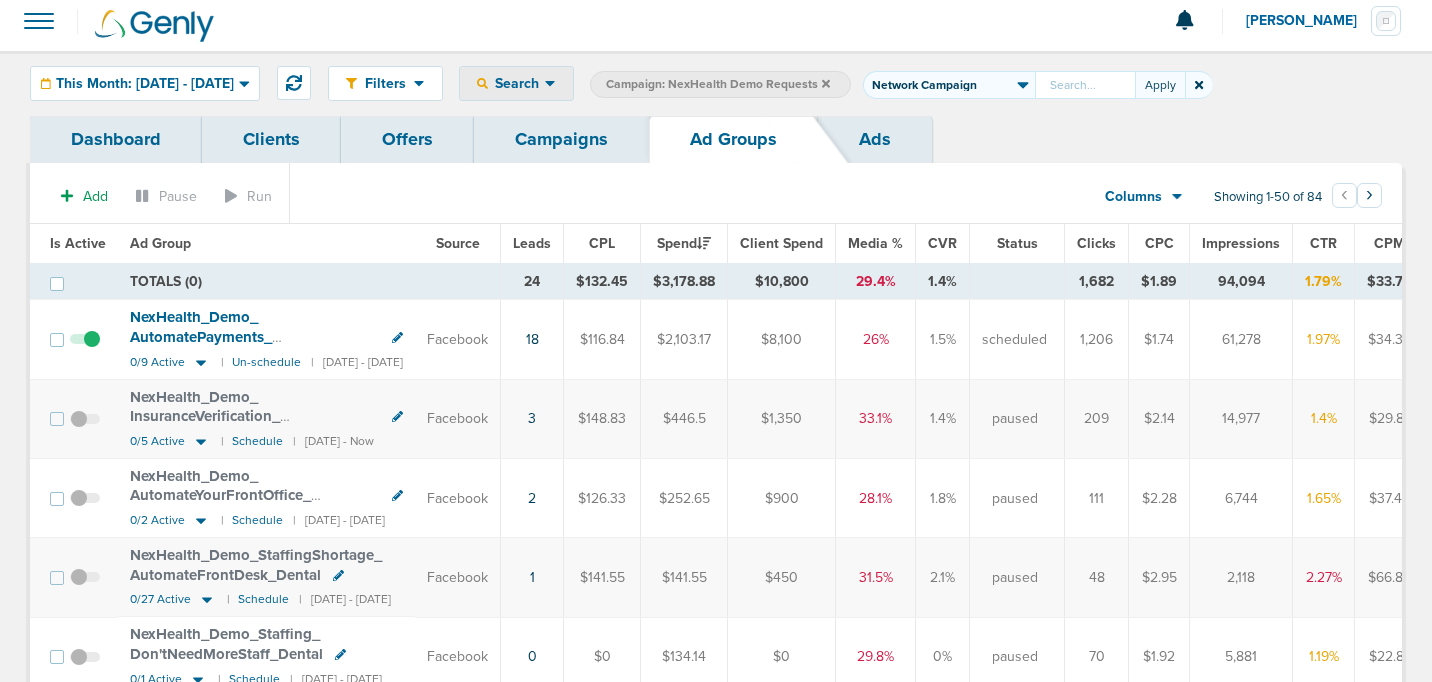 type on "w" 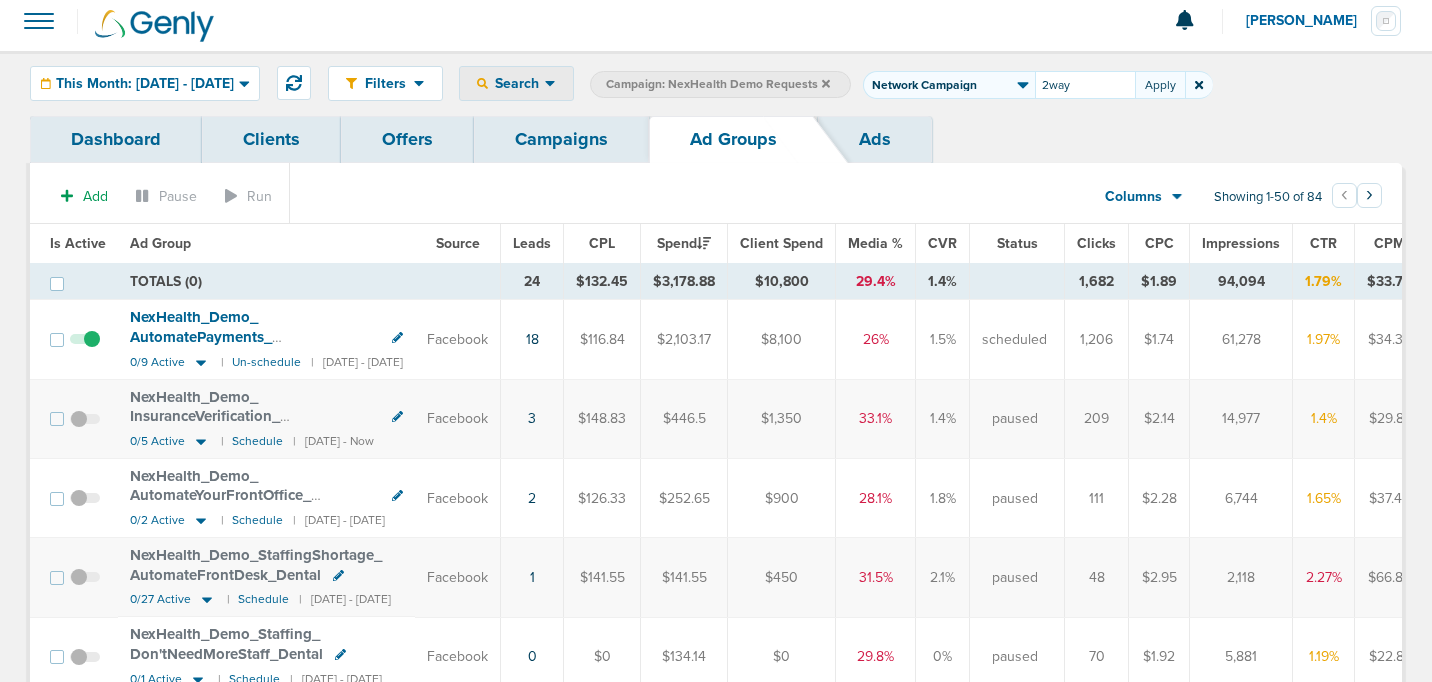 type on "2way" 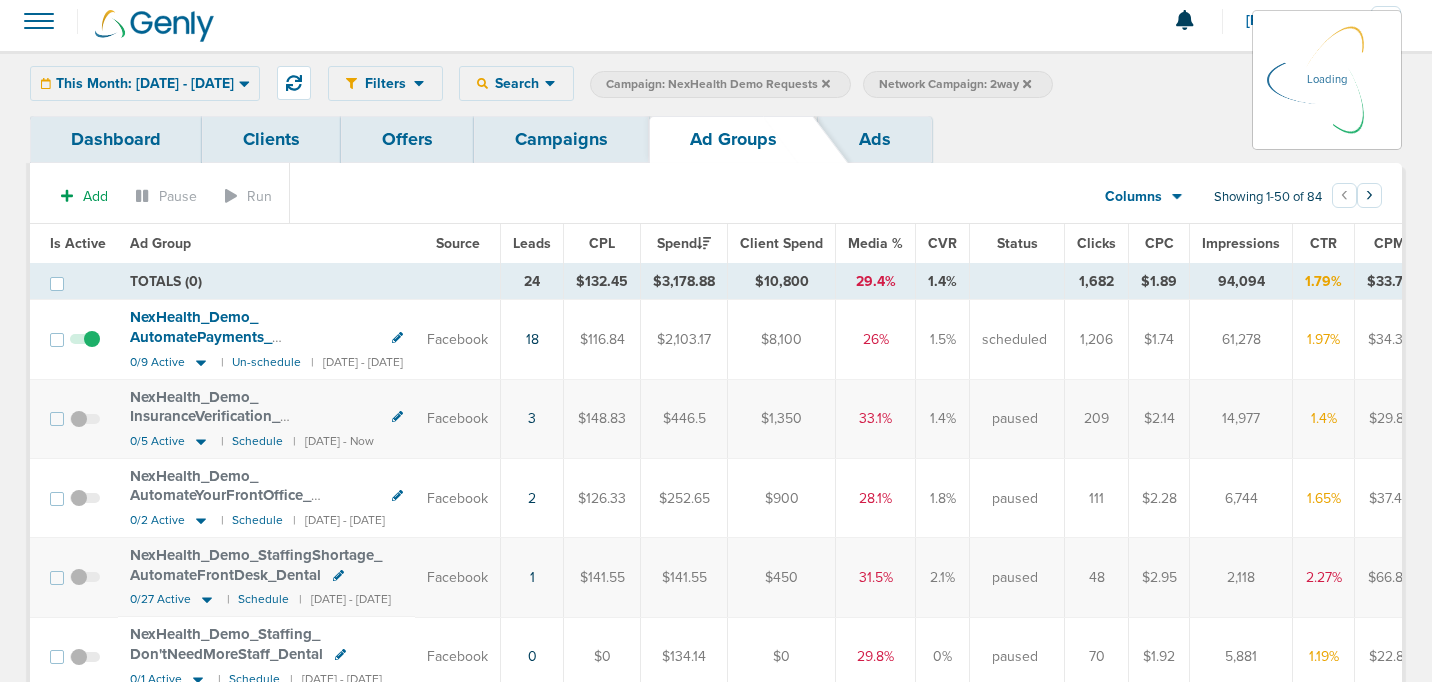 scroll, scrollTop: 0, scrollLeft: 0, axis: both 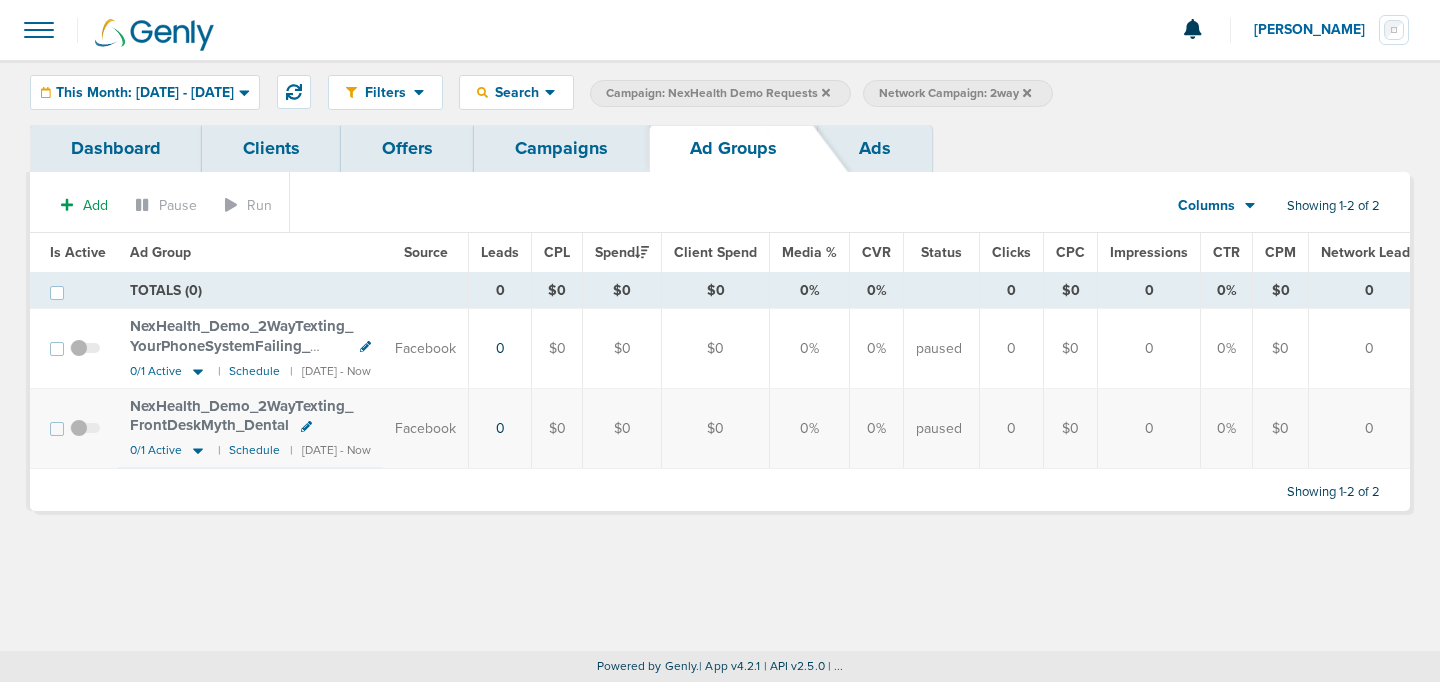 click on "NexHealth_ Demo_ 2WayTexting_ FrontDeskMyth_ Dental" at bounding box center (241, 416) 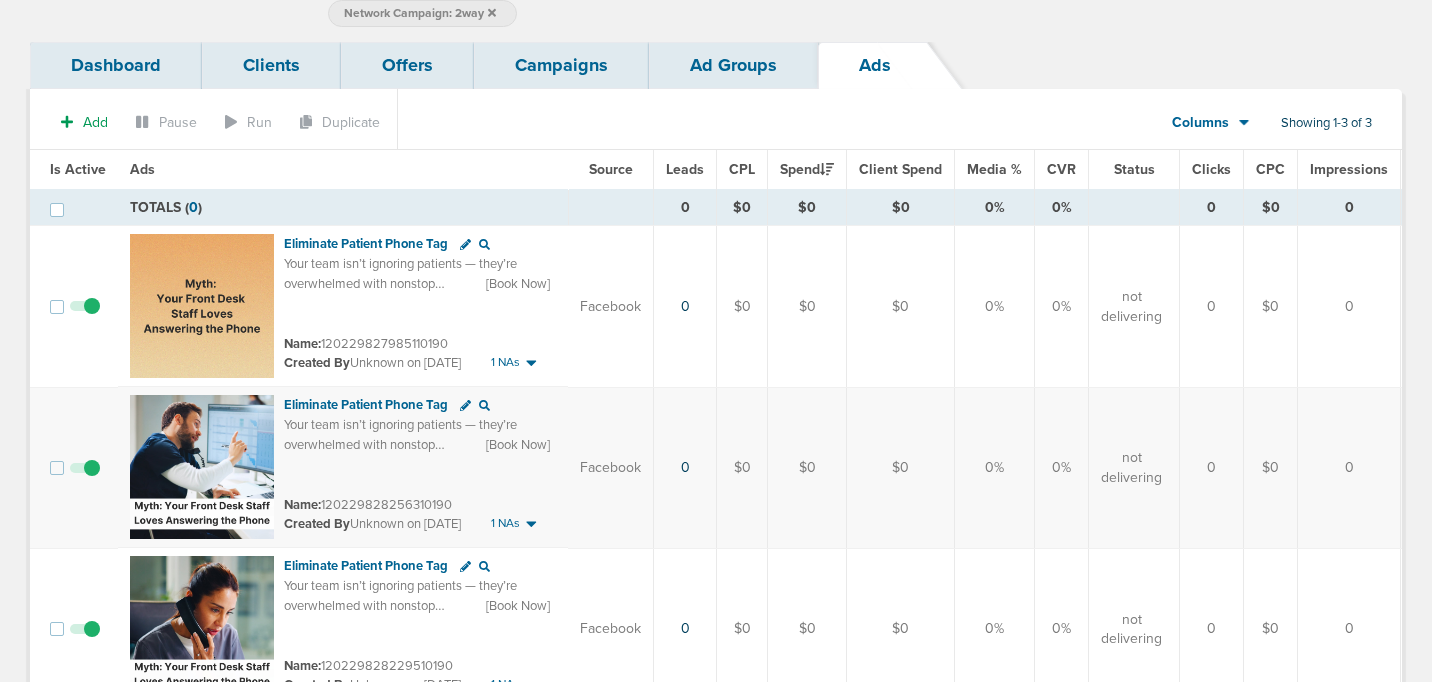 scroll, scrollTop: 102, scrollLeft: 0, axis: vertical 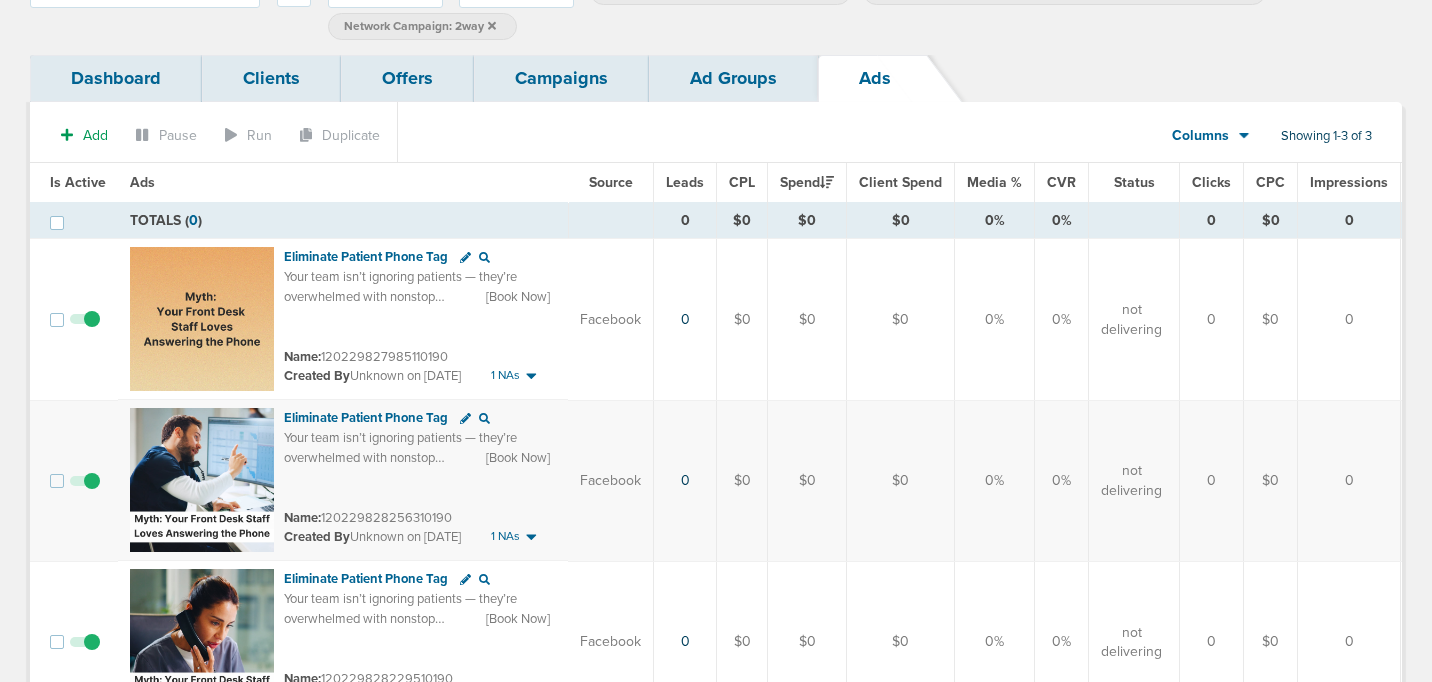 click on "Campaigns" at bounding box center [561, 78] 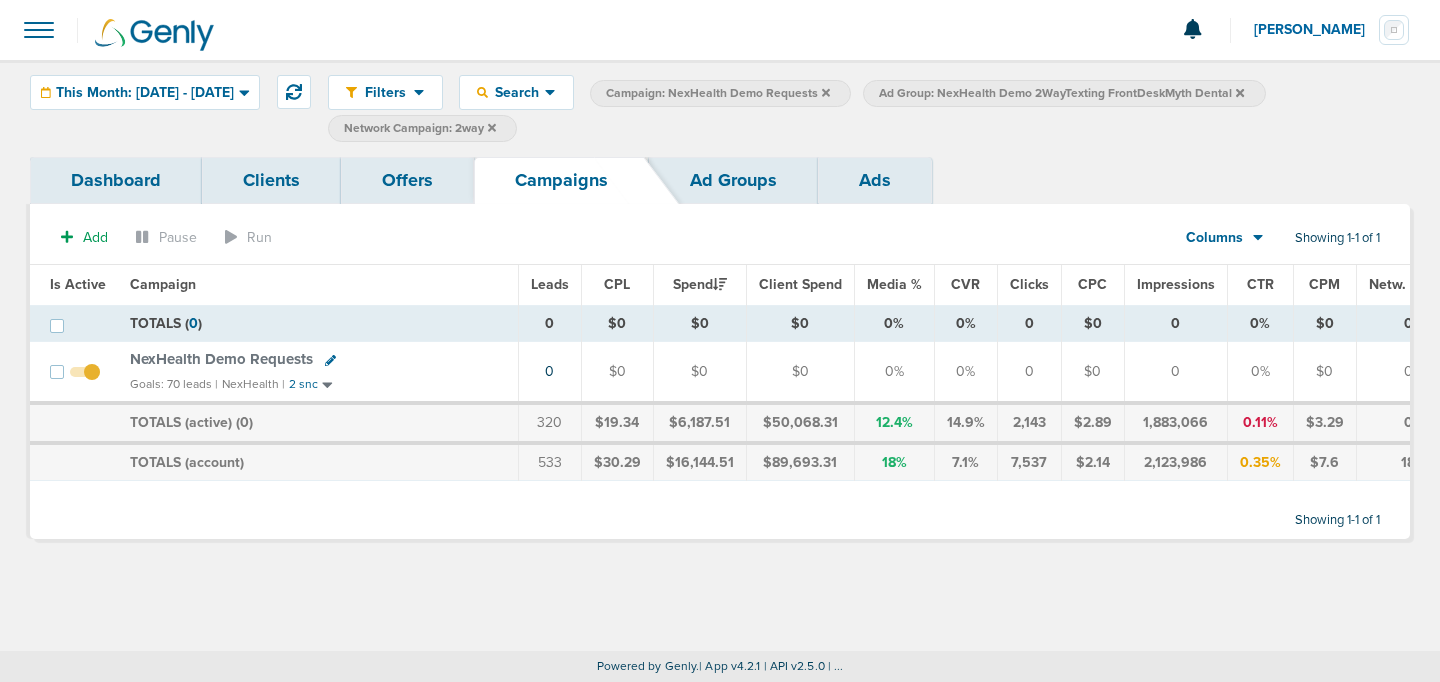 click on "Ad Groups" at bounding box center [733, 180] 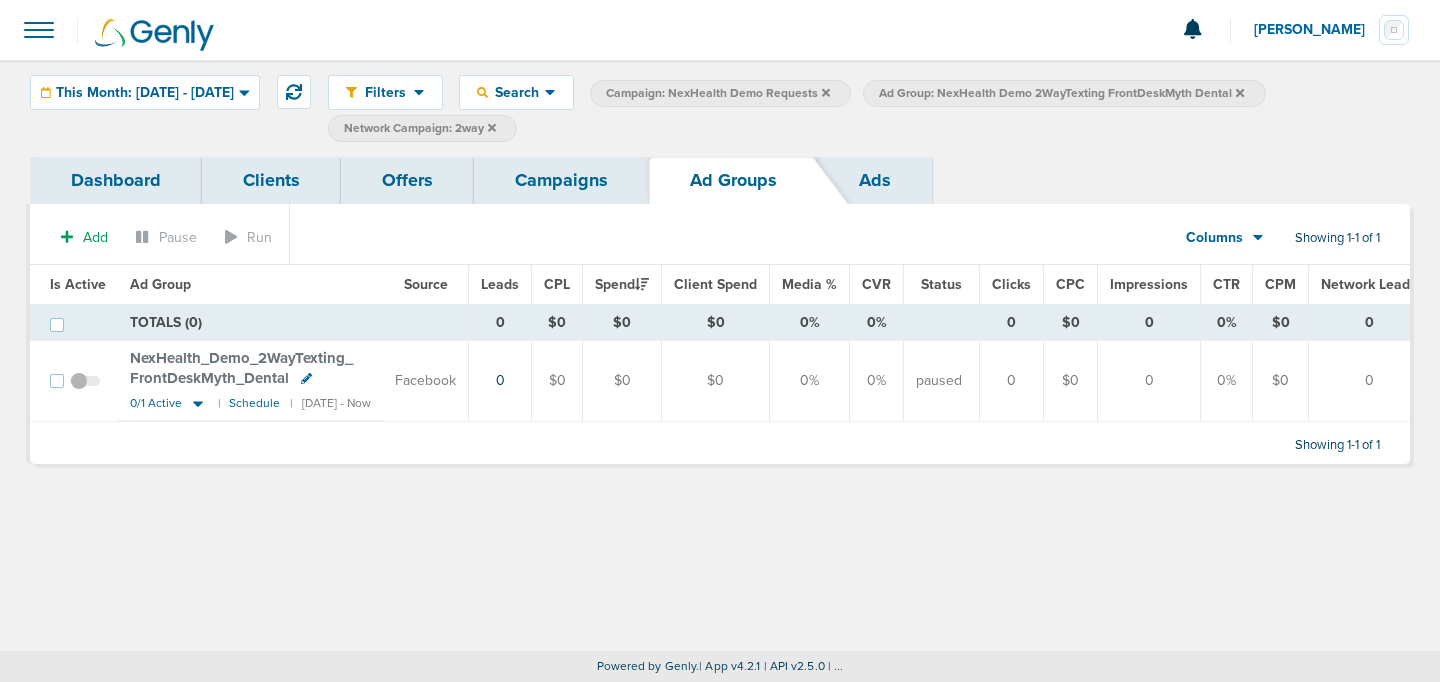 click at bounding box center [85, 391] 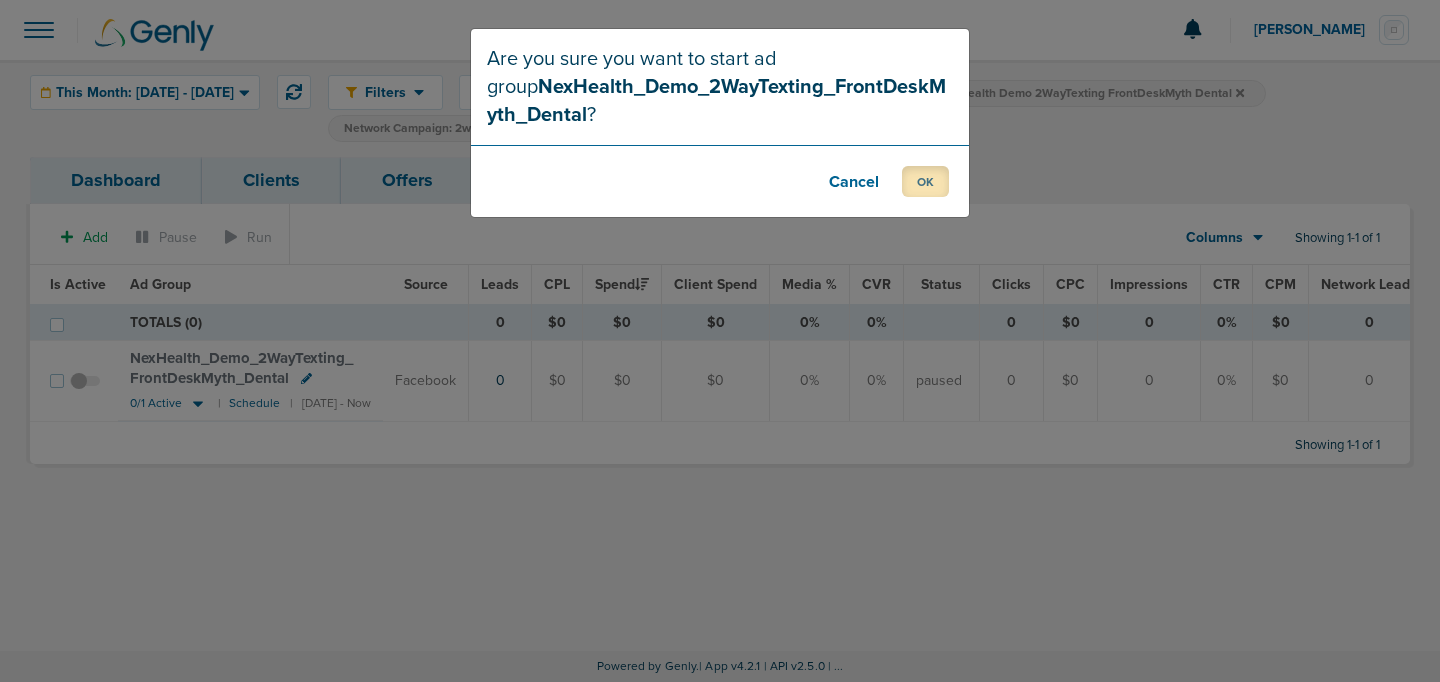 click on "OK" at bounding box center [925, 181] 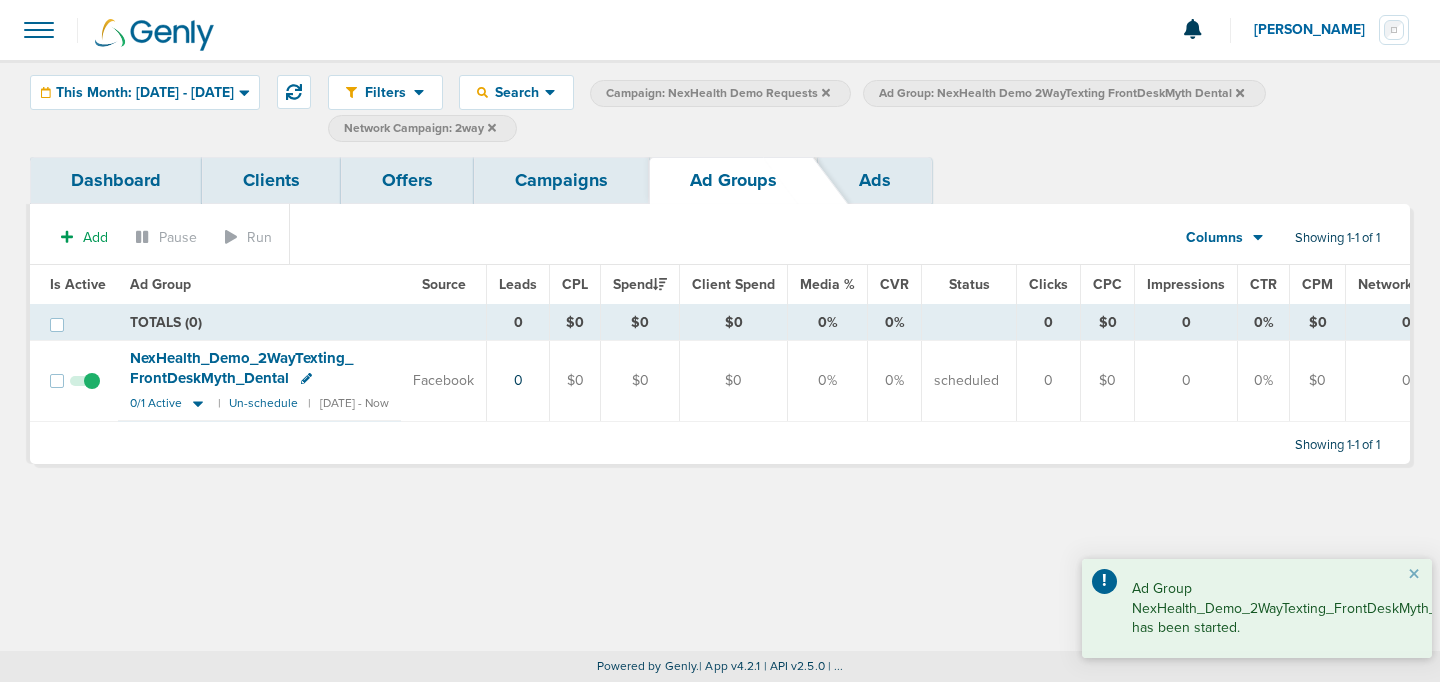 click on "Campaigns" at bounding box center (561, 180) 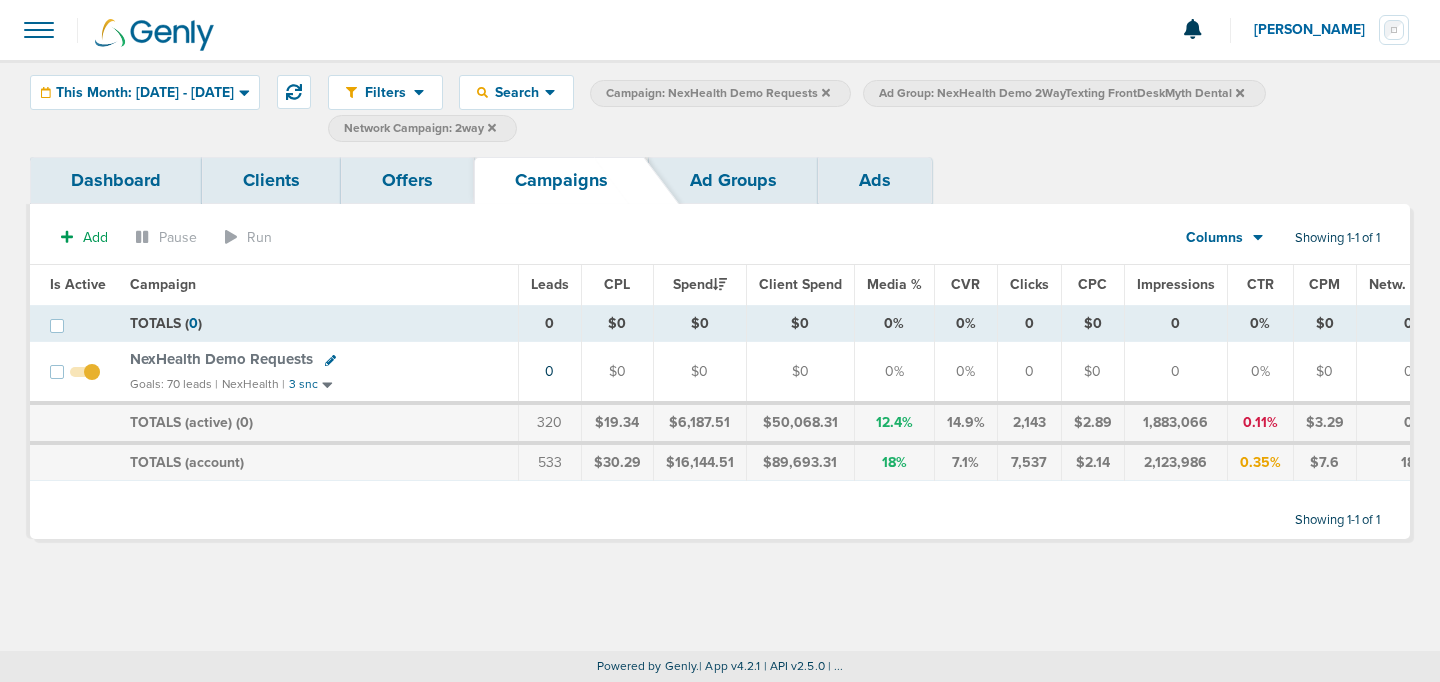 click 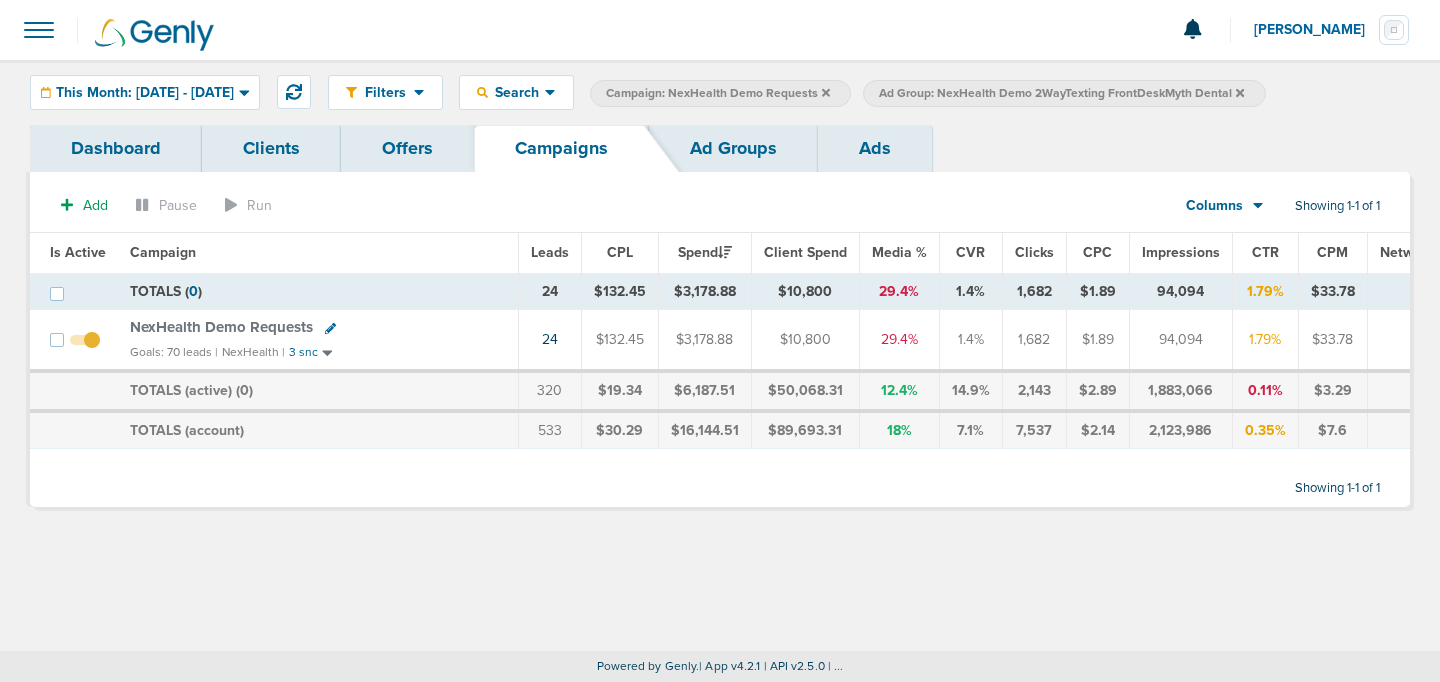 click 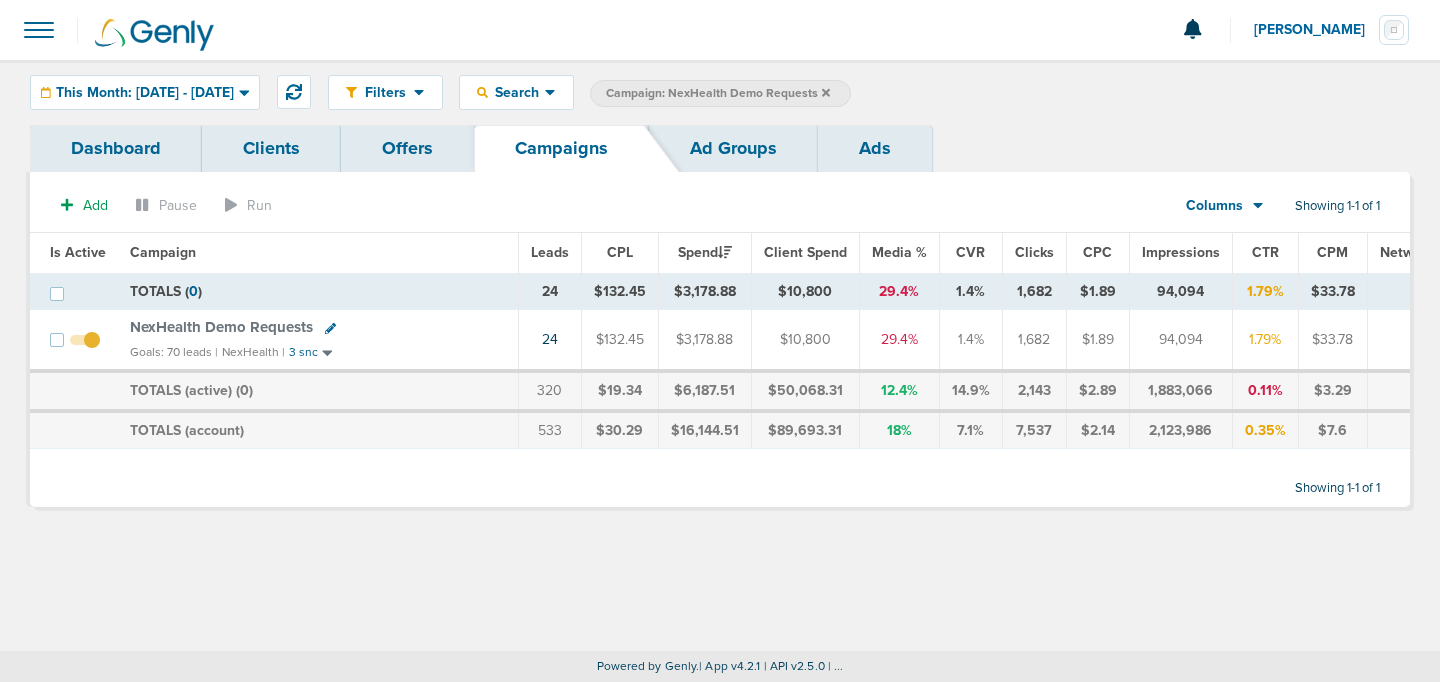 click on "NexHealth Demo Requests" at bounding box center (221, 327) 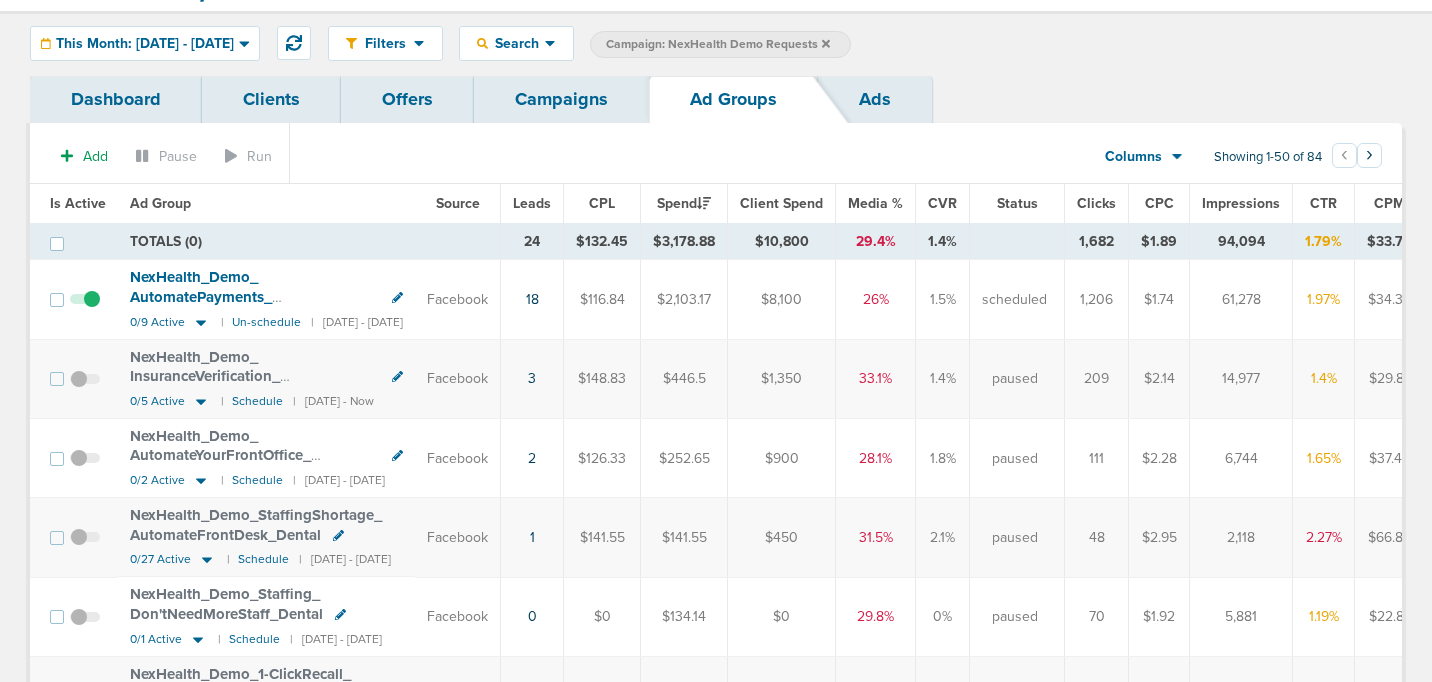 scroll, scrollTop: 0, scrollLeft: 0, axis: both 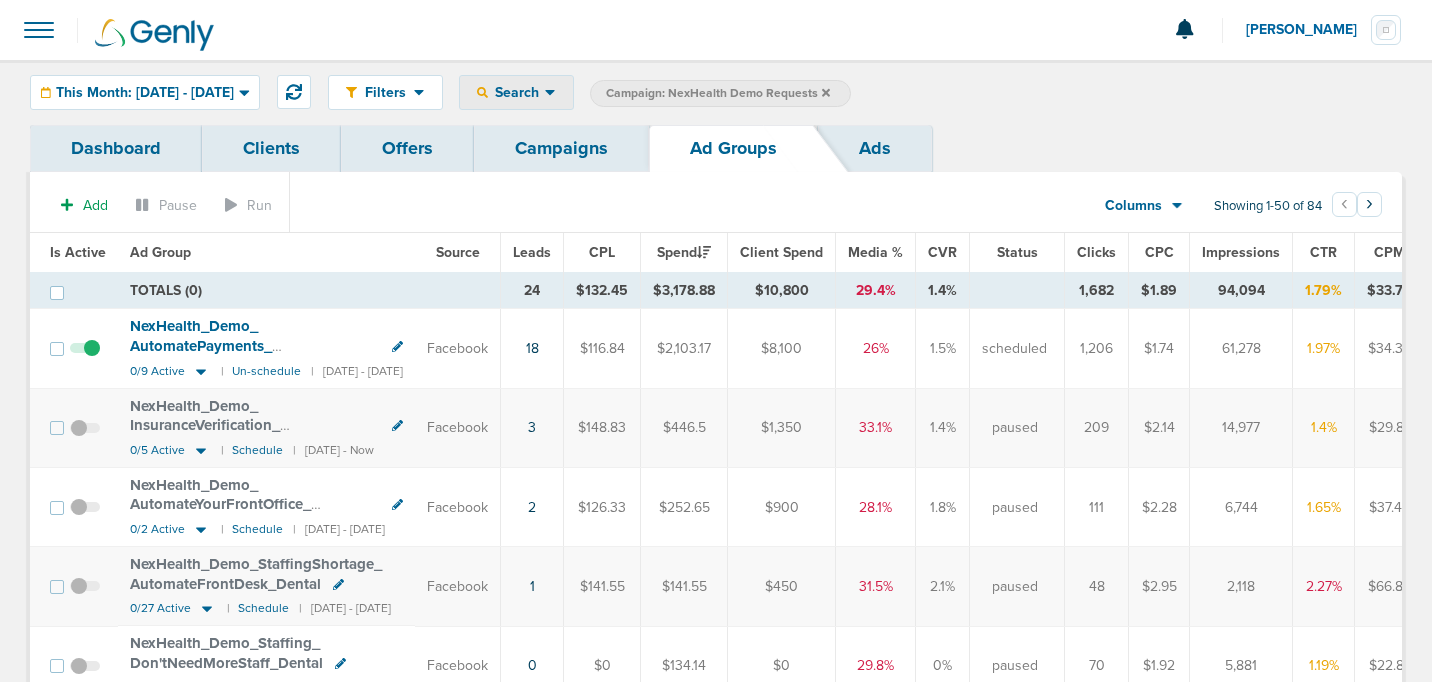 click on "Search" at bounding box center (516, 92) 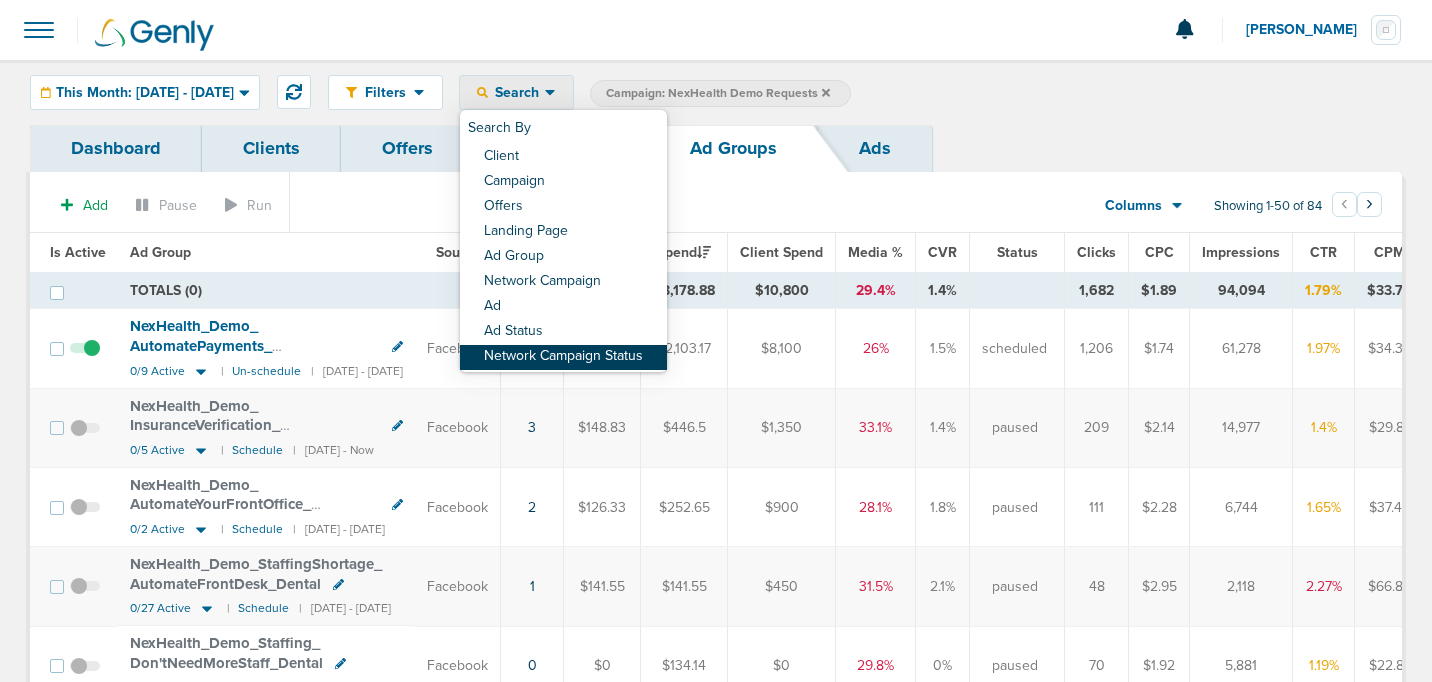 click on "Network Campaign Status" at bounding box center (563, 357) 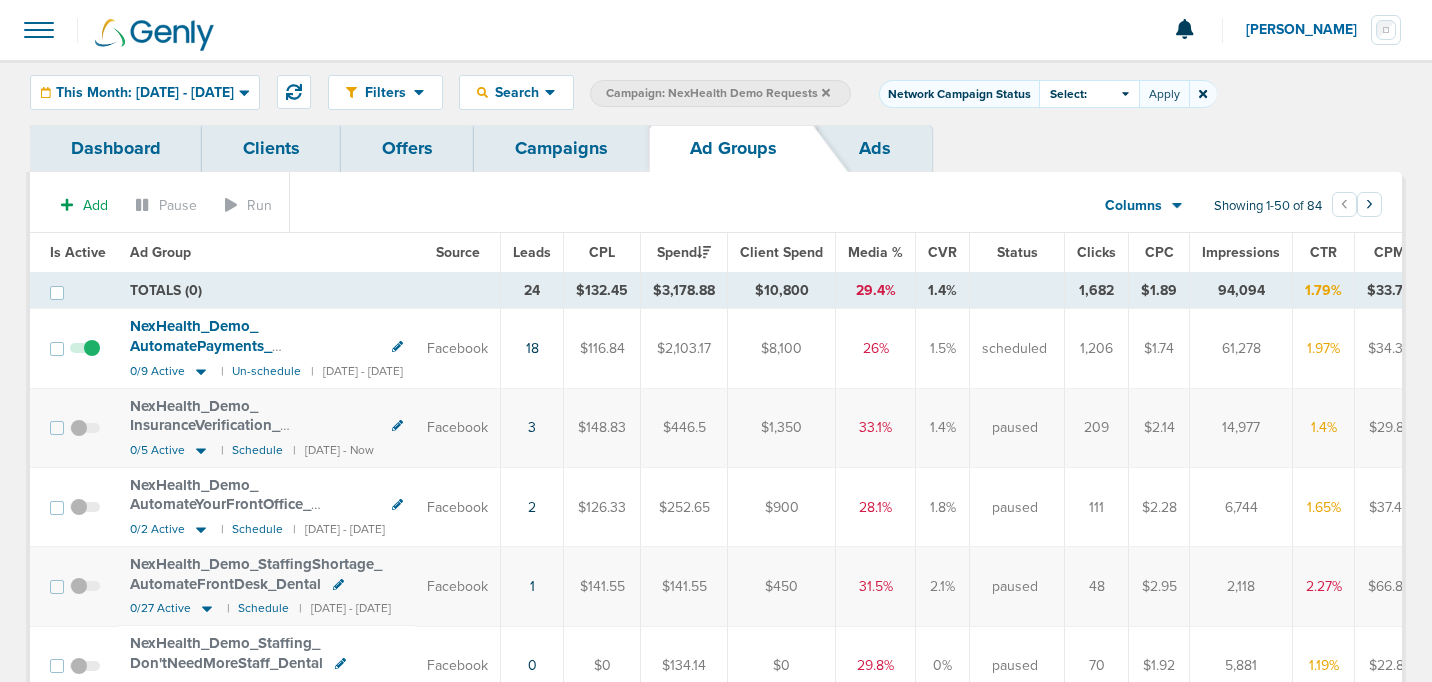 click on "Select:" at bounding box center [1089, 94] 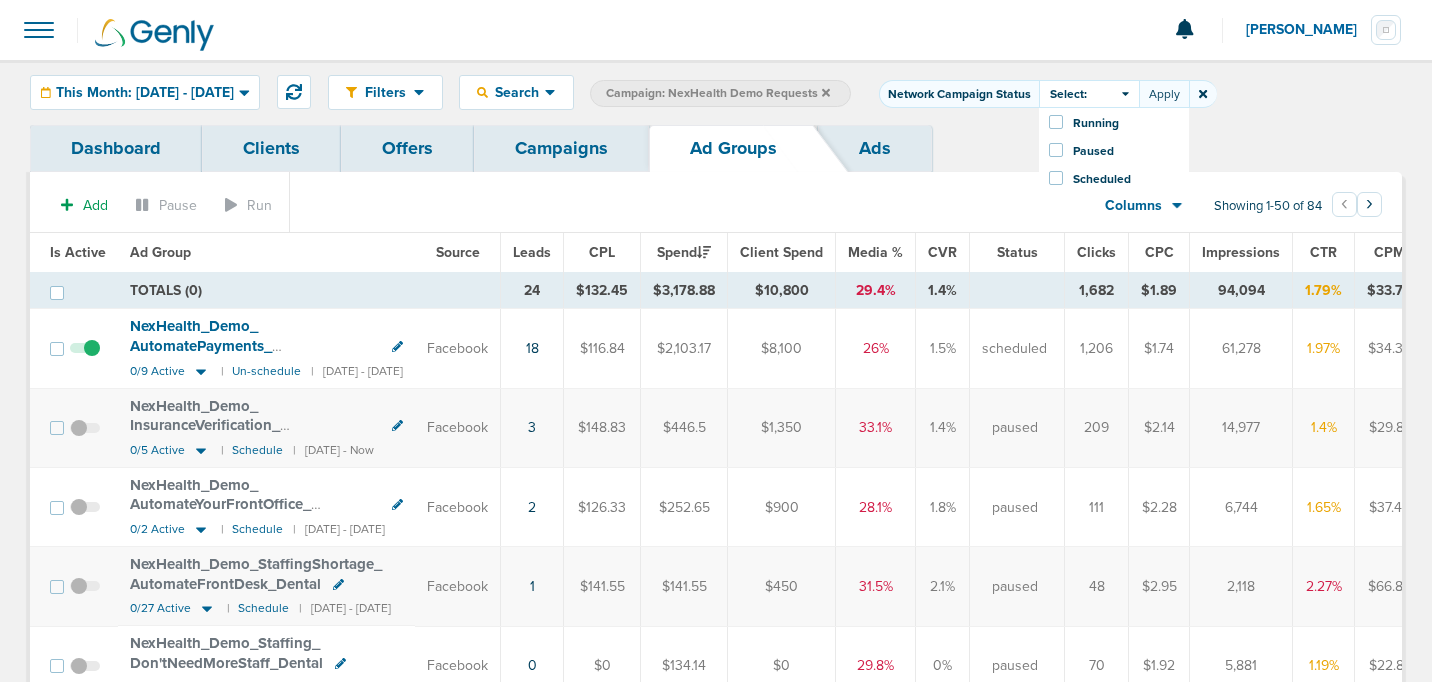 click on "Scheduled" at bounding box center (1090, 179) 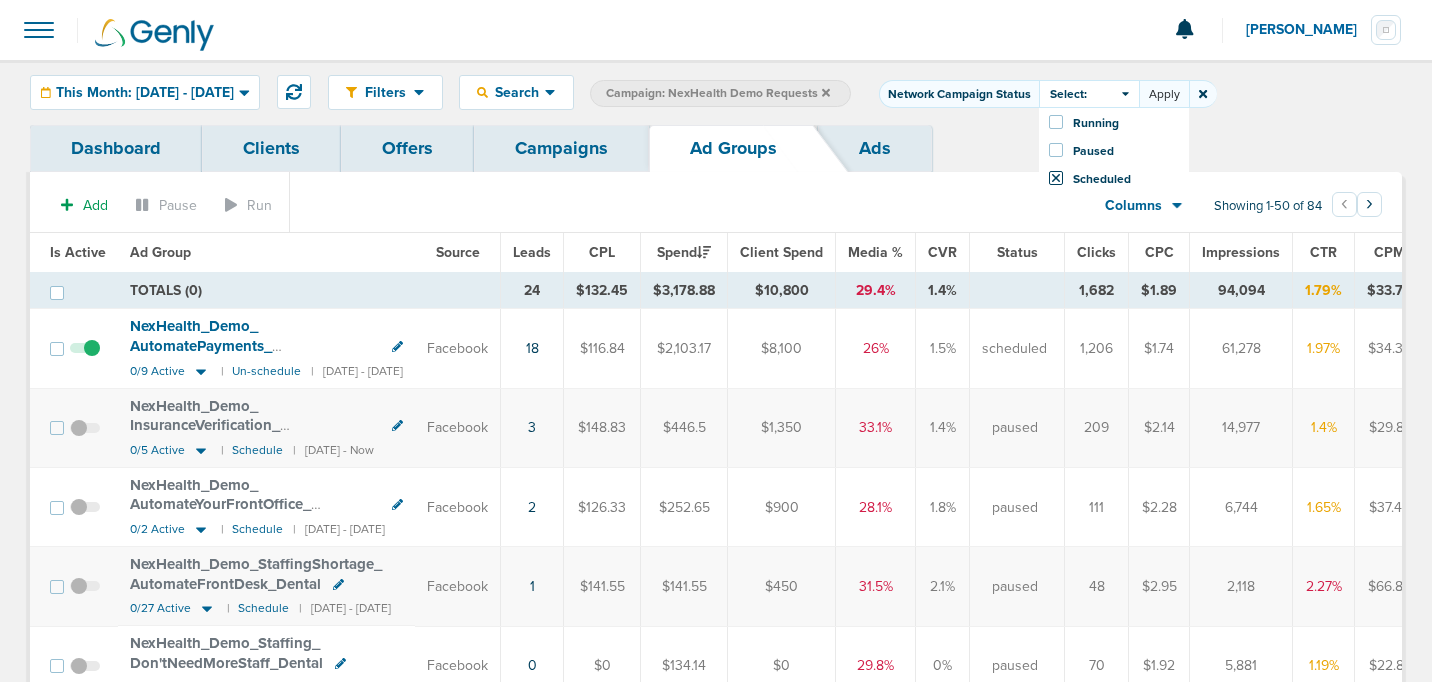 click on "Apply" at bounding box center (1164, 94) 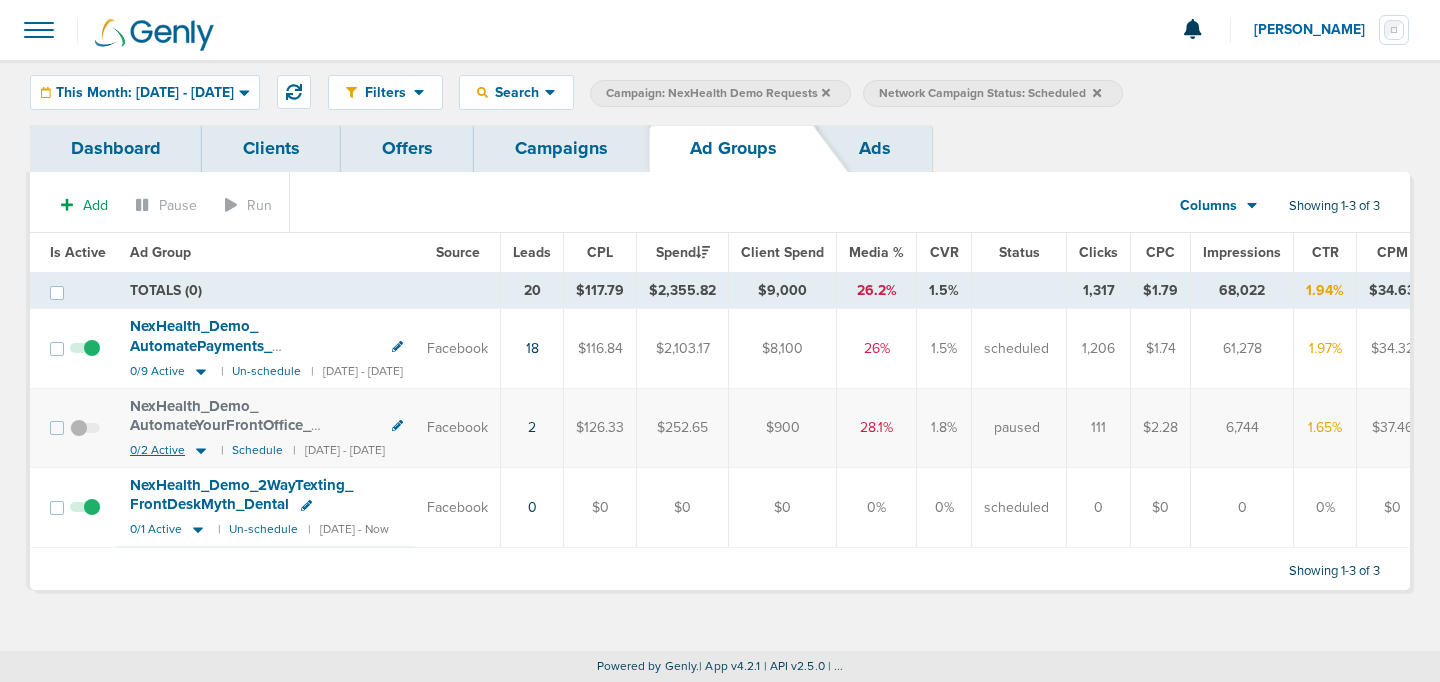 click 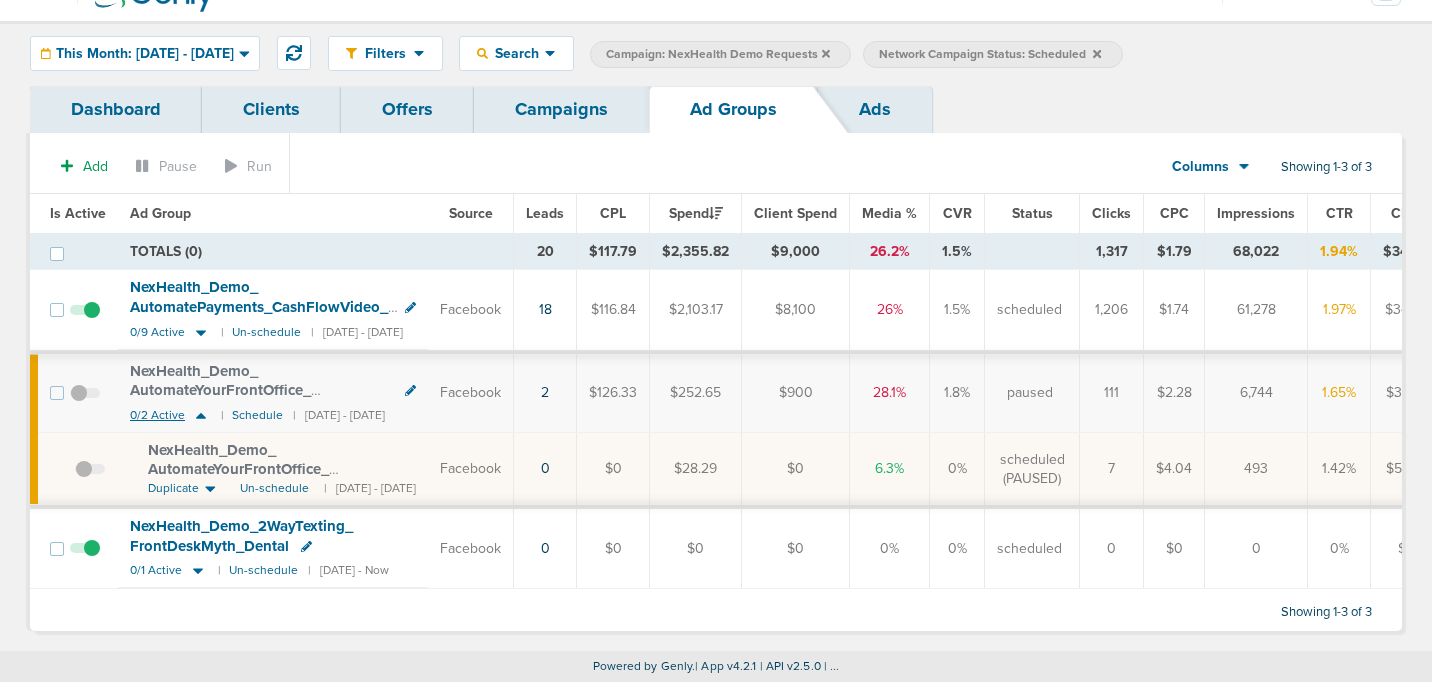 scroll, scrollTop: 45, scrollLeft: 0, axis: vertical 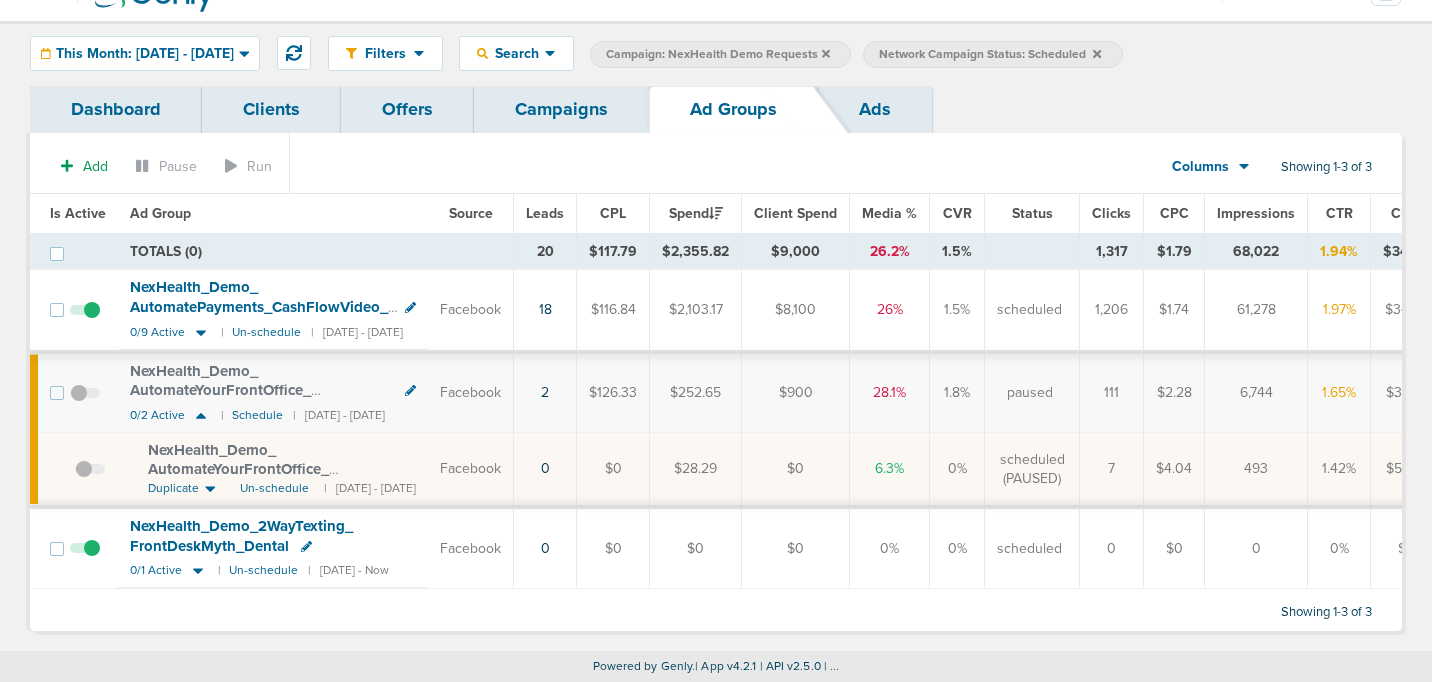 click on "NexHealth_ Demo_ AutomateYourFrontOffice_ EliminateTediousTasks_ Dental_ [DATE]?id=183&cmp_ id=9658027             Duplicate         Un-schedule   |   [DATE] - [DATE]" at bounding box center (273, 470) 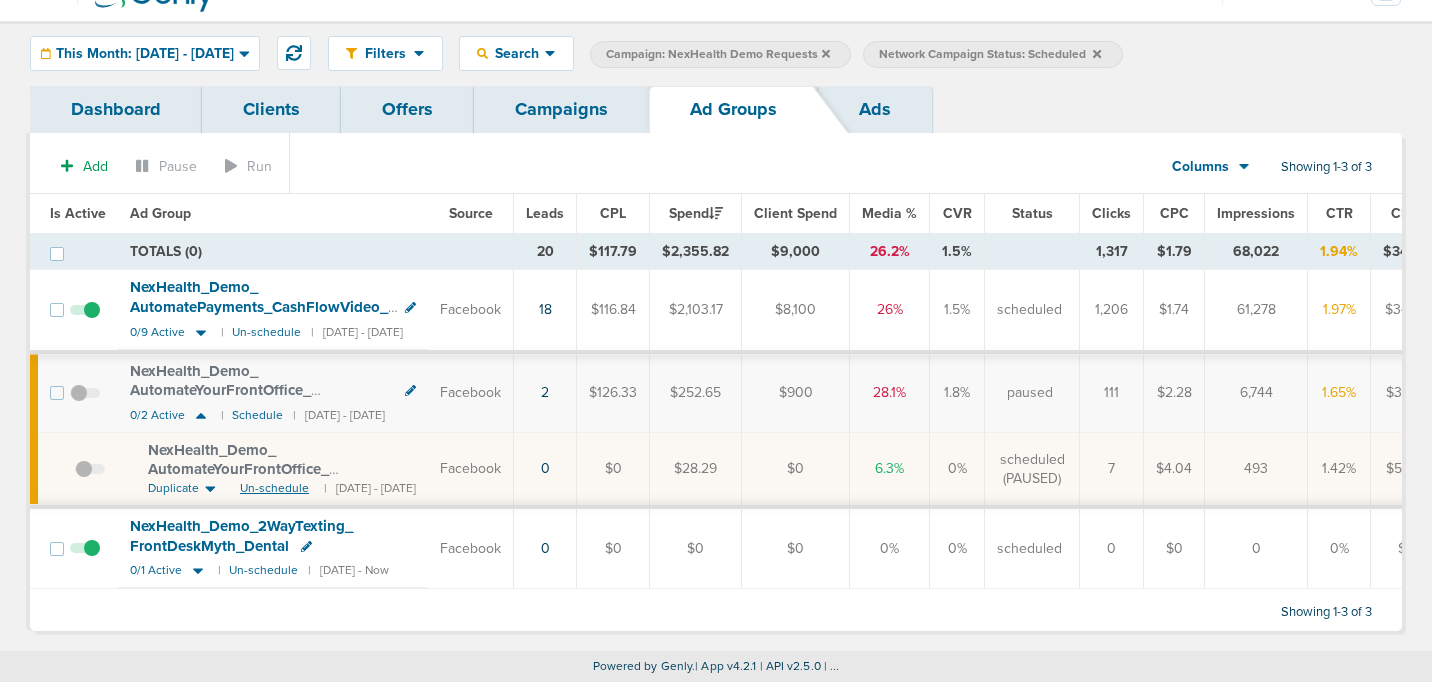 click on "Un-schedule" at bounding box center (274, 488) 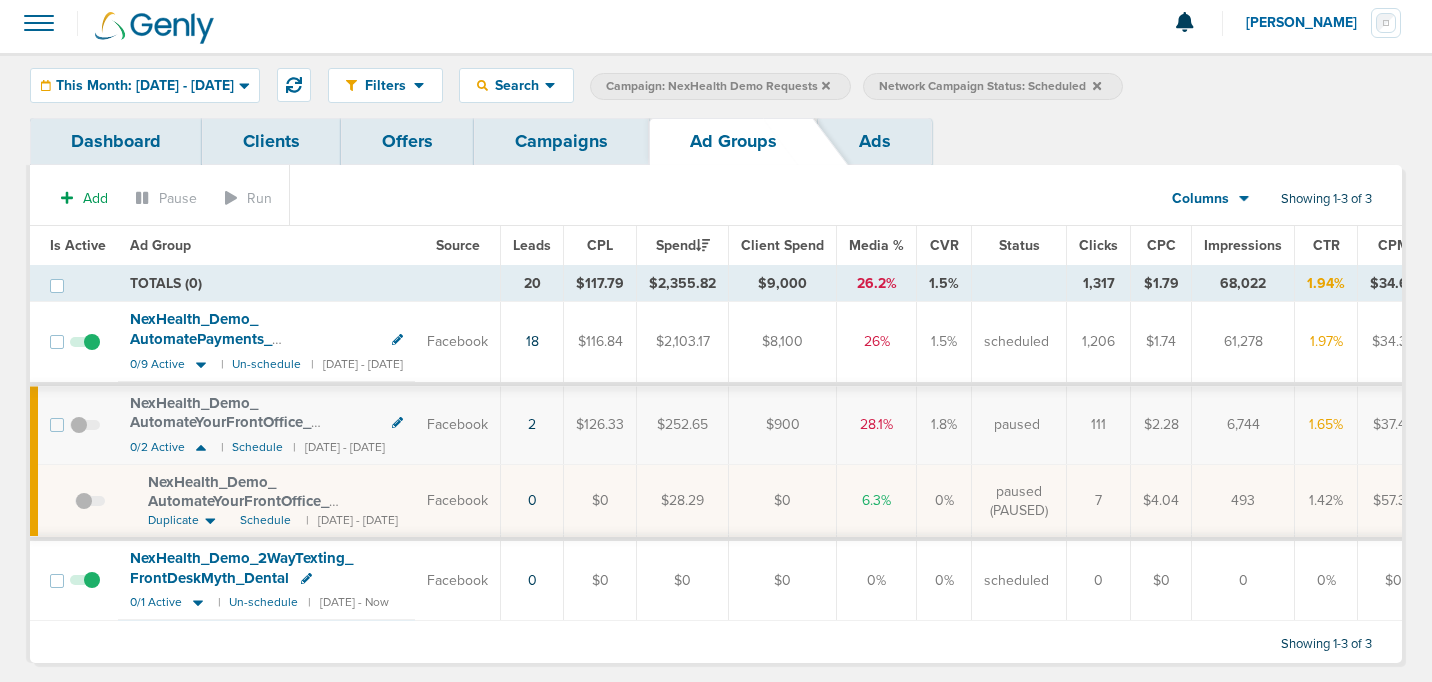 scroll, scrollTop: 0, scrollLeft: 0, axis: both 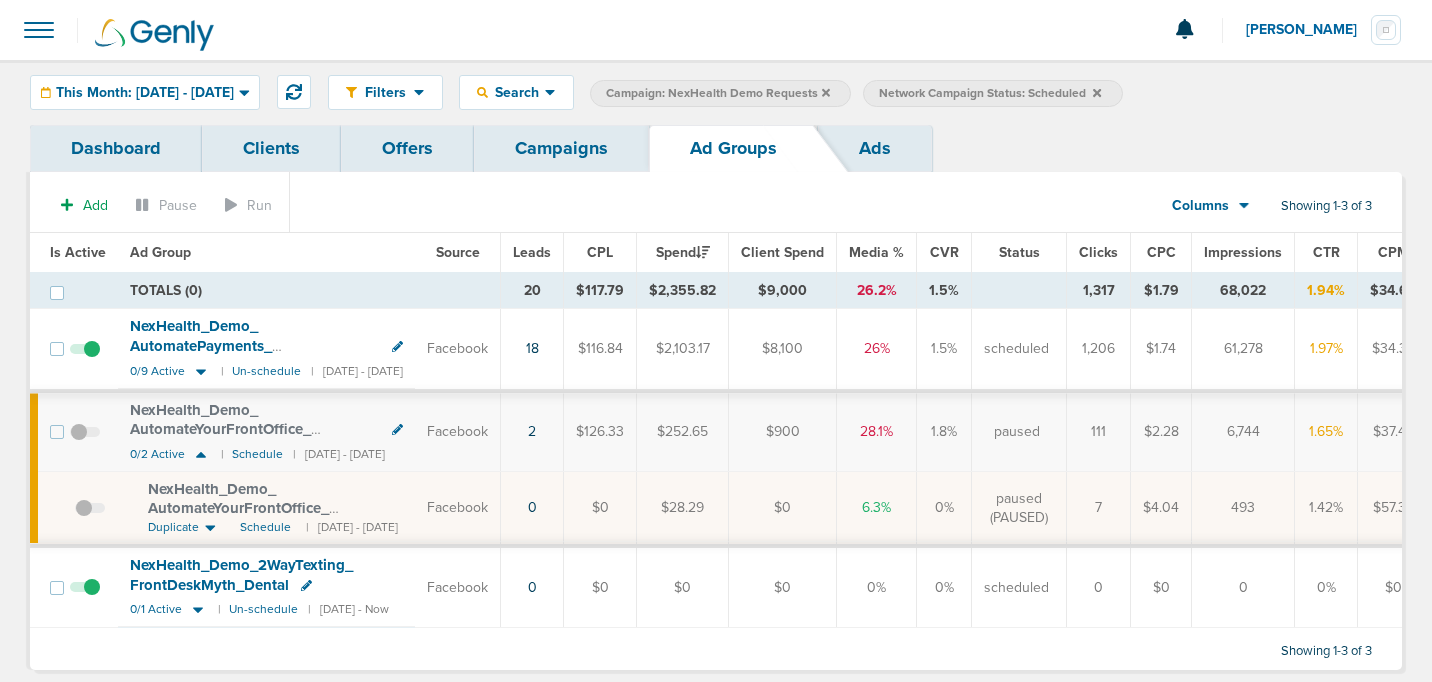 click on "Campaigns" at bounding box center [561, 148] 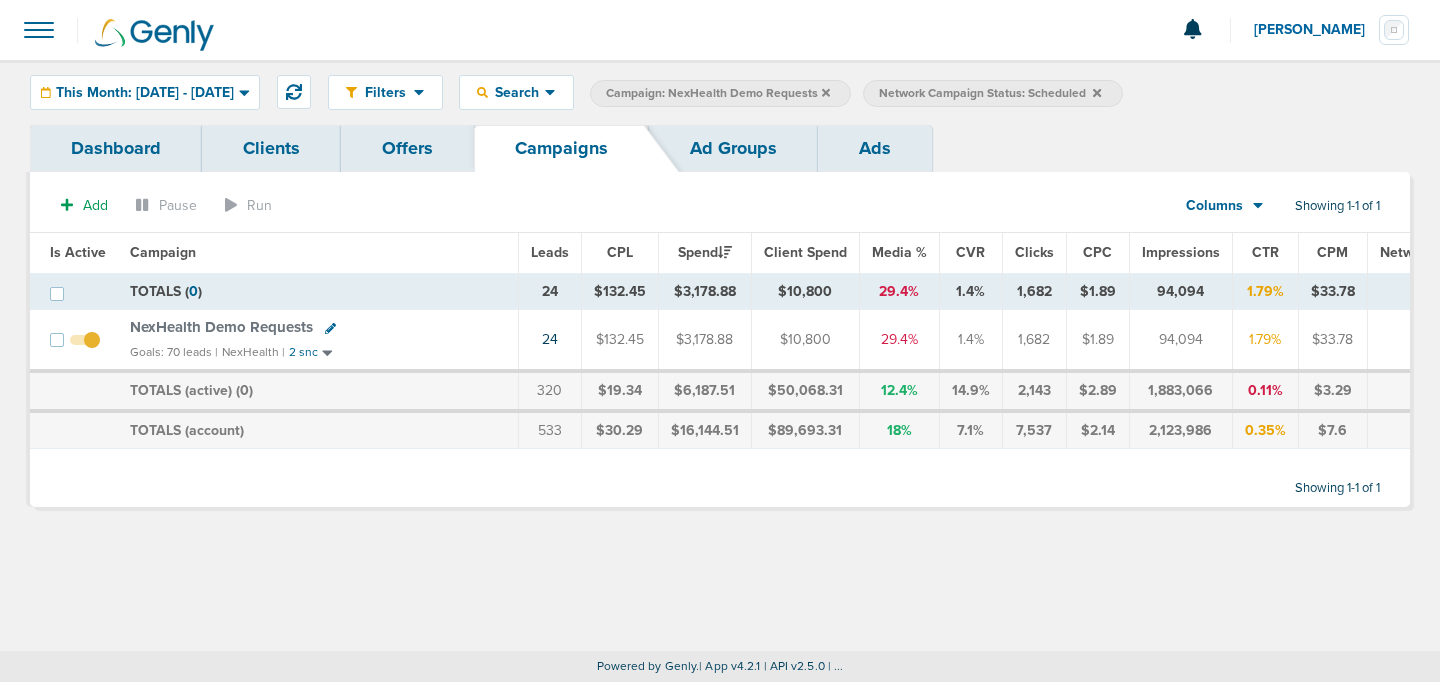 click on "Network Campaign Status:
Scheduled" at bounding box center [992, 93] 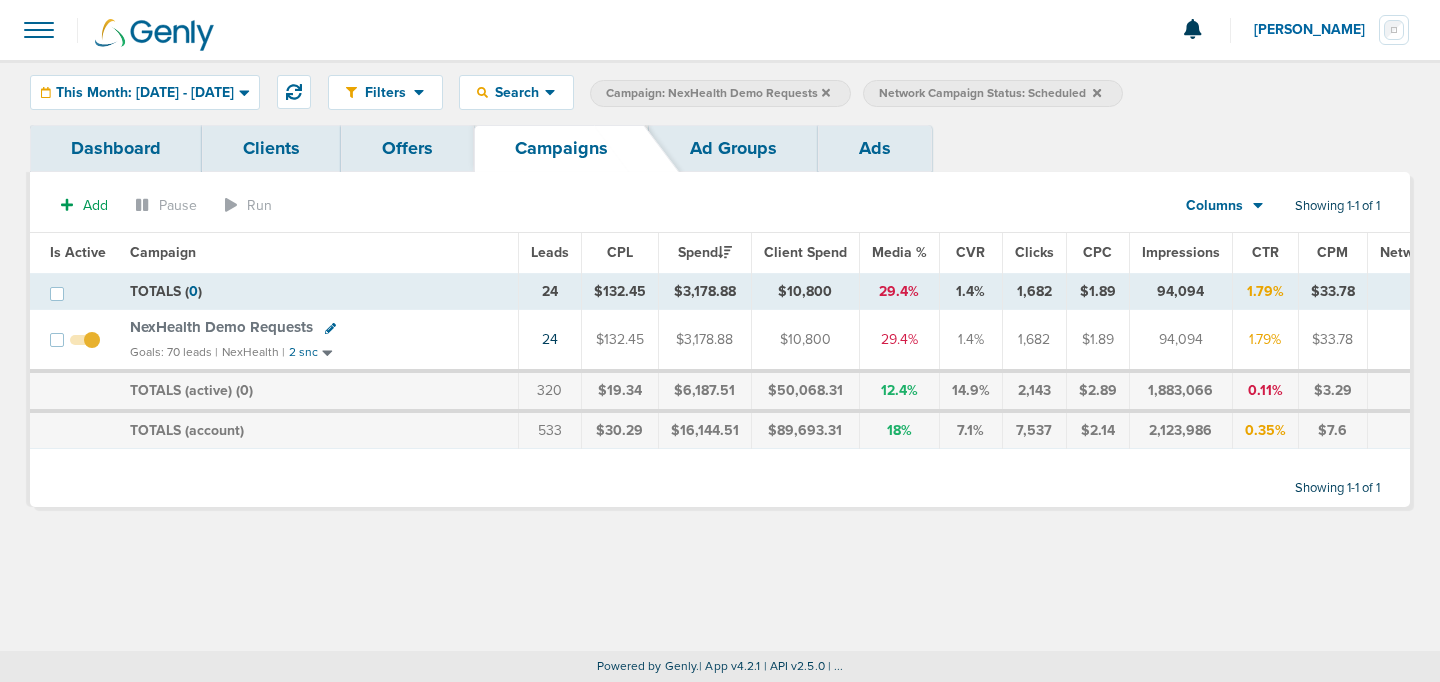 click on "Campaign: NexHealth Demo Requests" at bounding box center [720, 93] 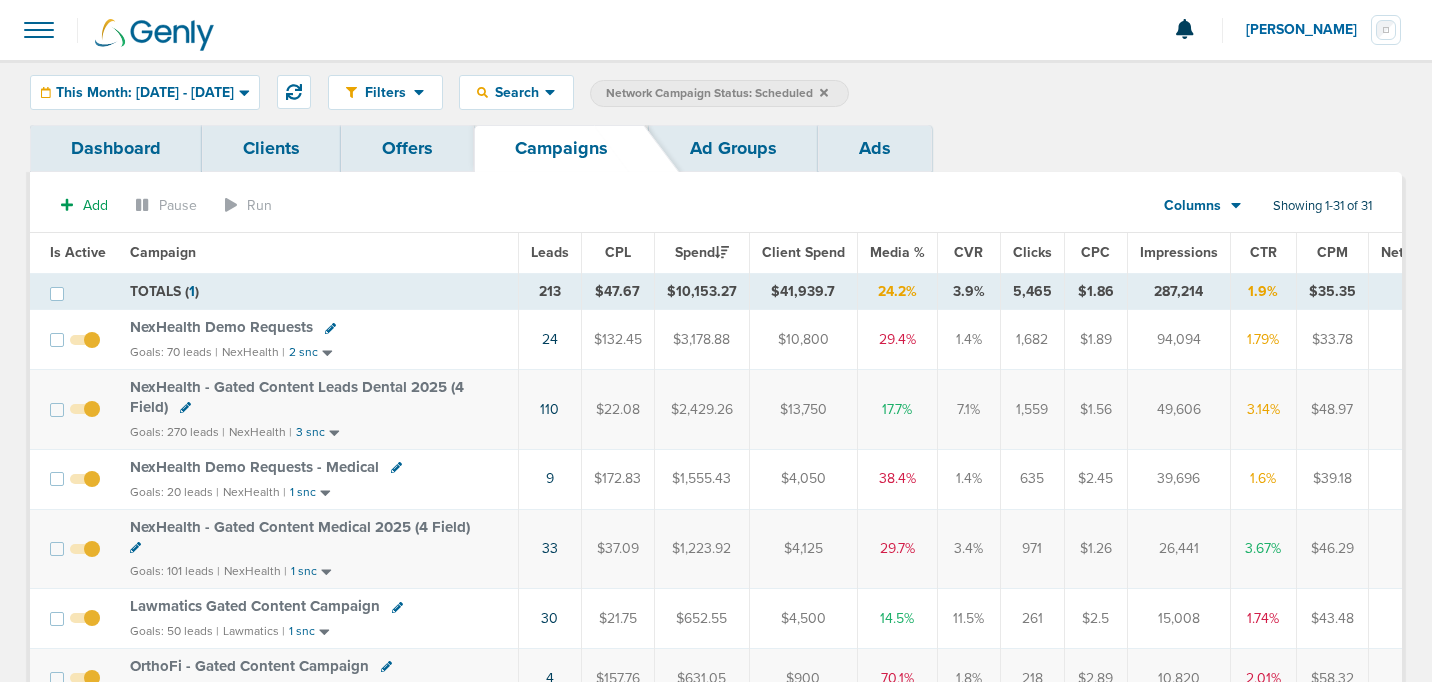 click 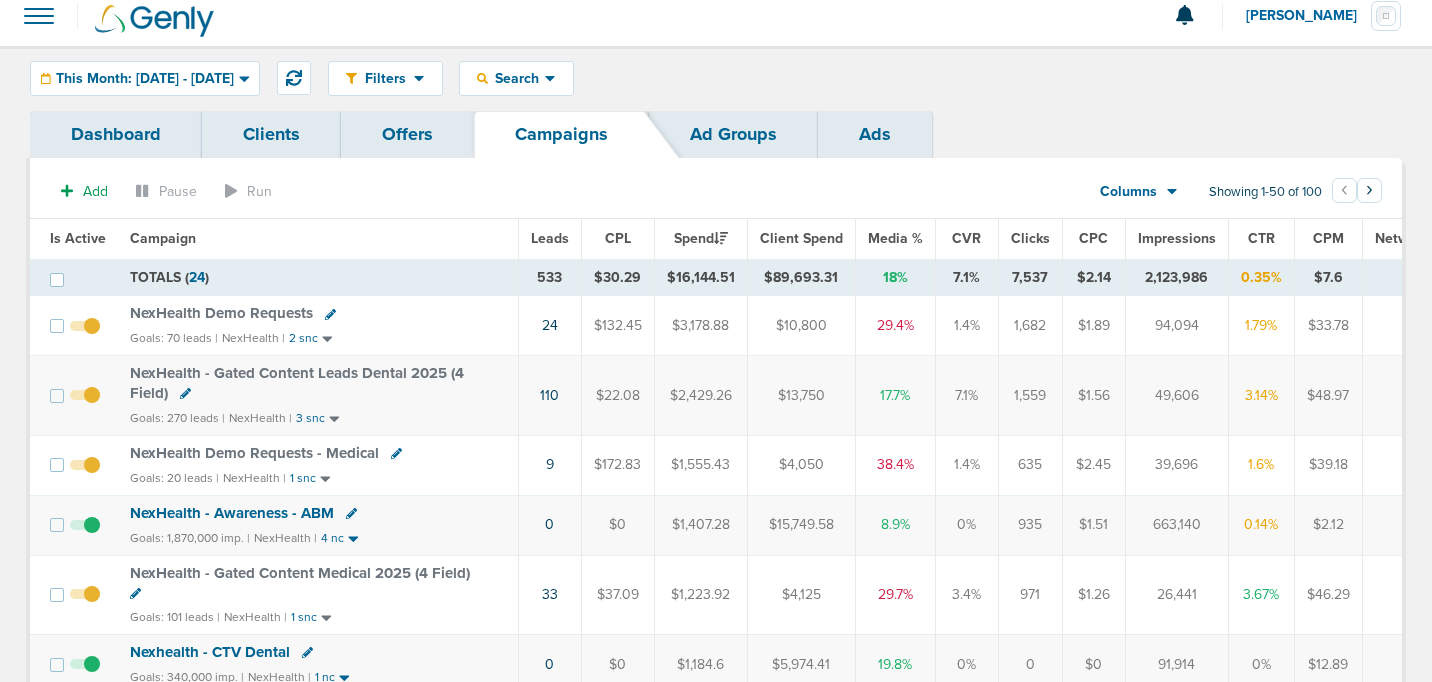 scroll, scrollTop: 0, scrollLeft: 0, axis: both 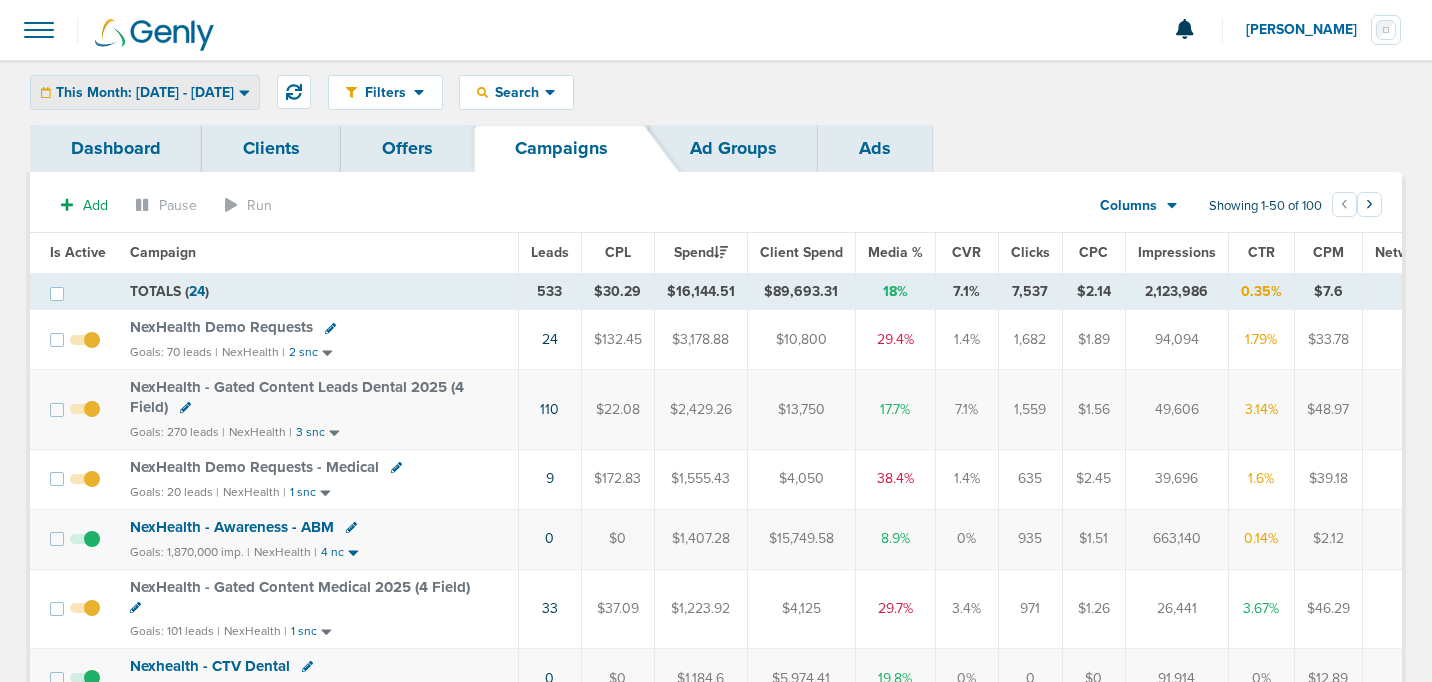 click on "This Month: [DATE] - [DATE]" at bounding box center [145, 92] 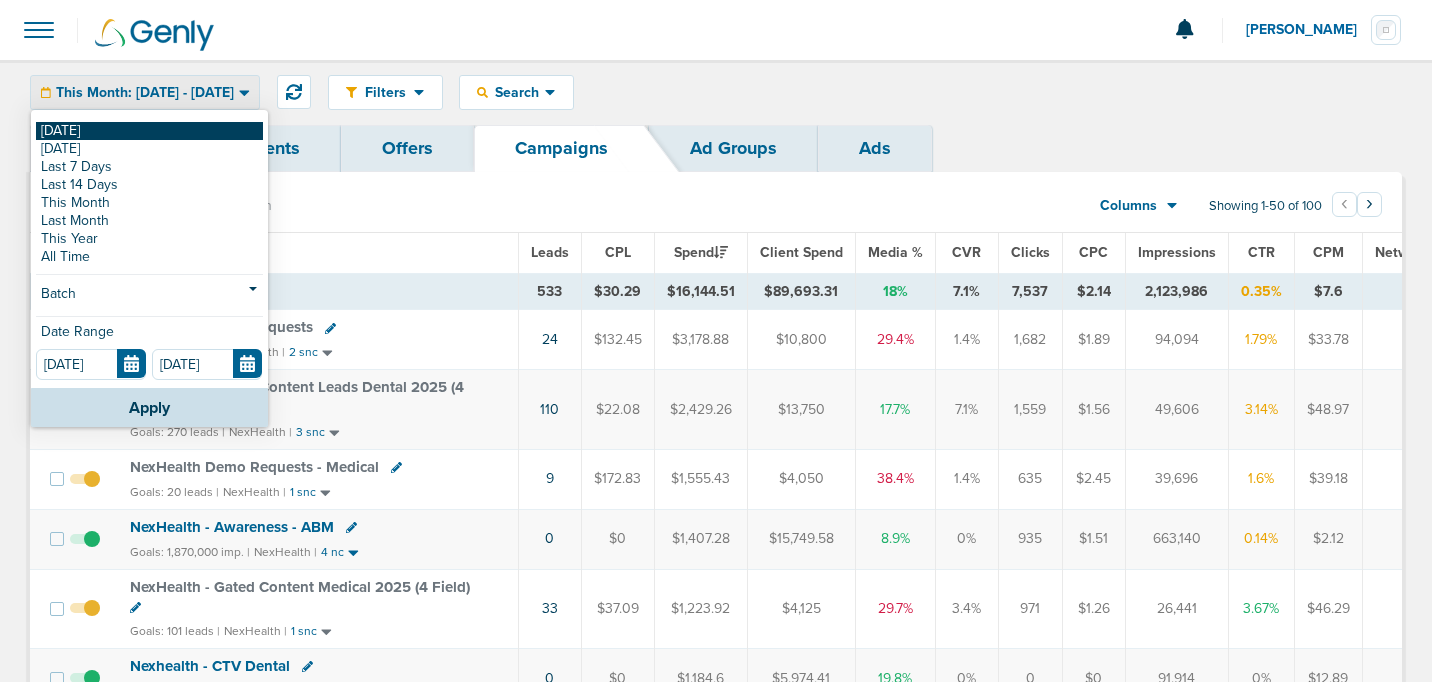 click on "[DATE]" at bounding box center [149, 131] 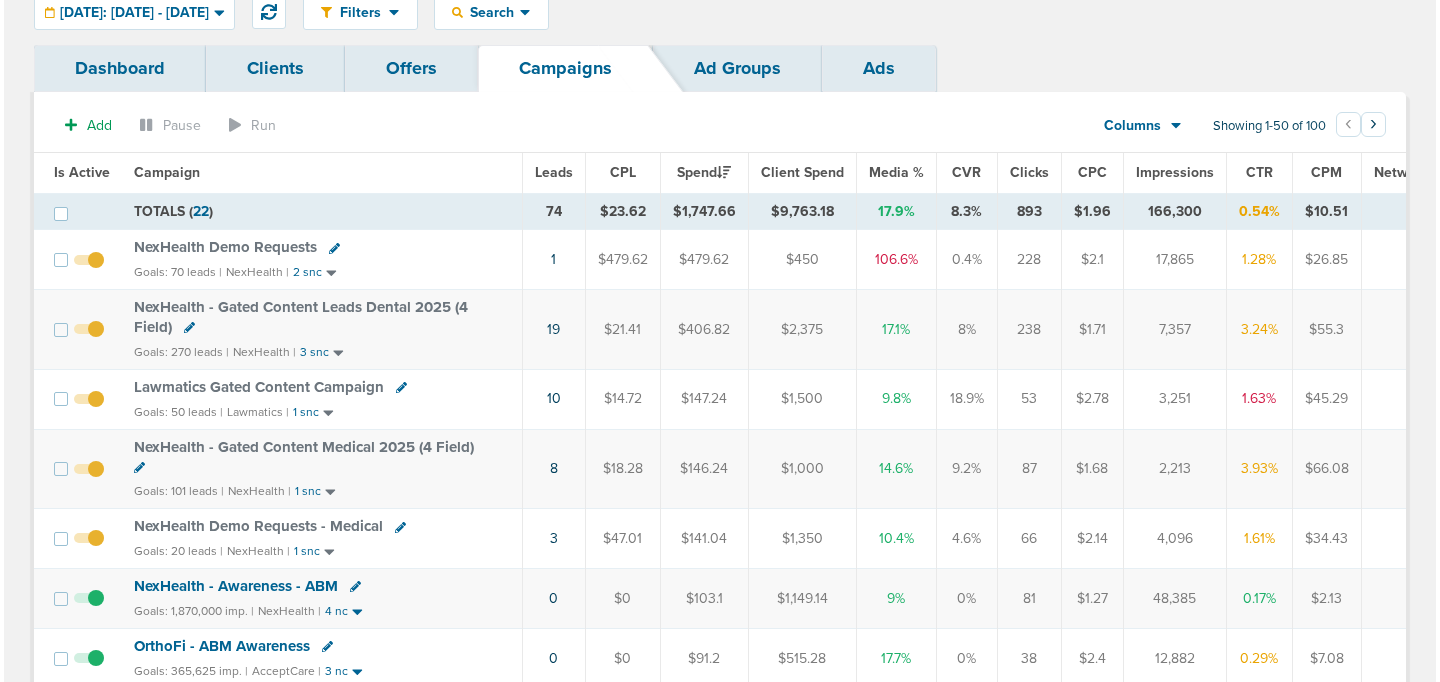 scroll, scrollTop: 85, scrollLeft: 0, axis: vertical 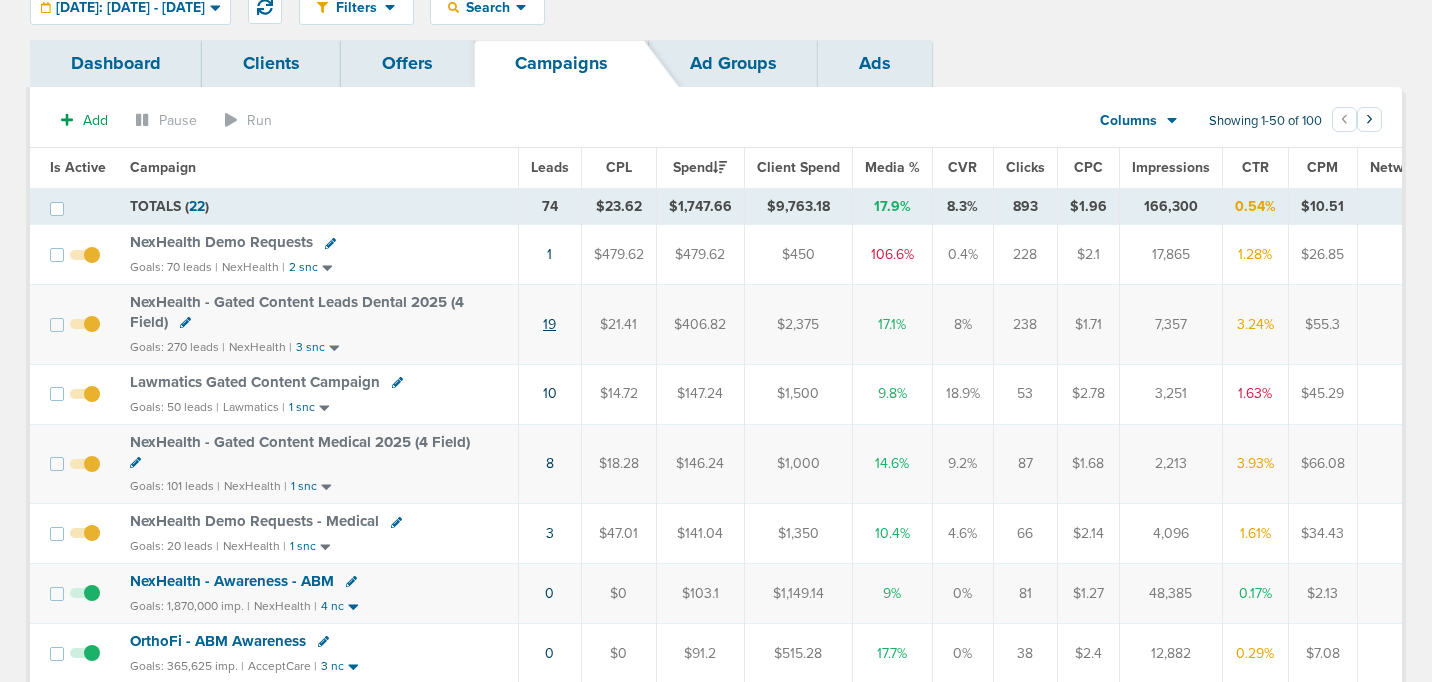 click on "19" at bounding box center (549, 324) 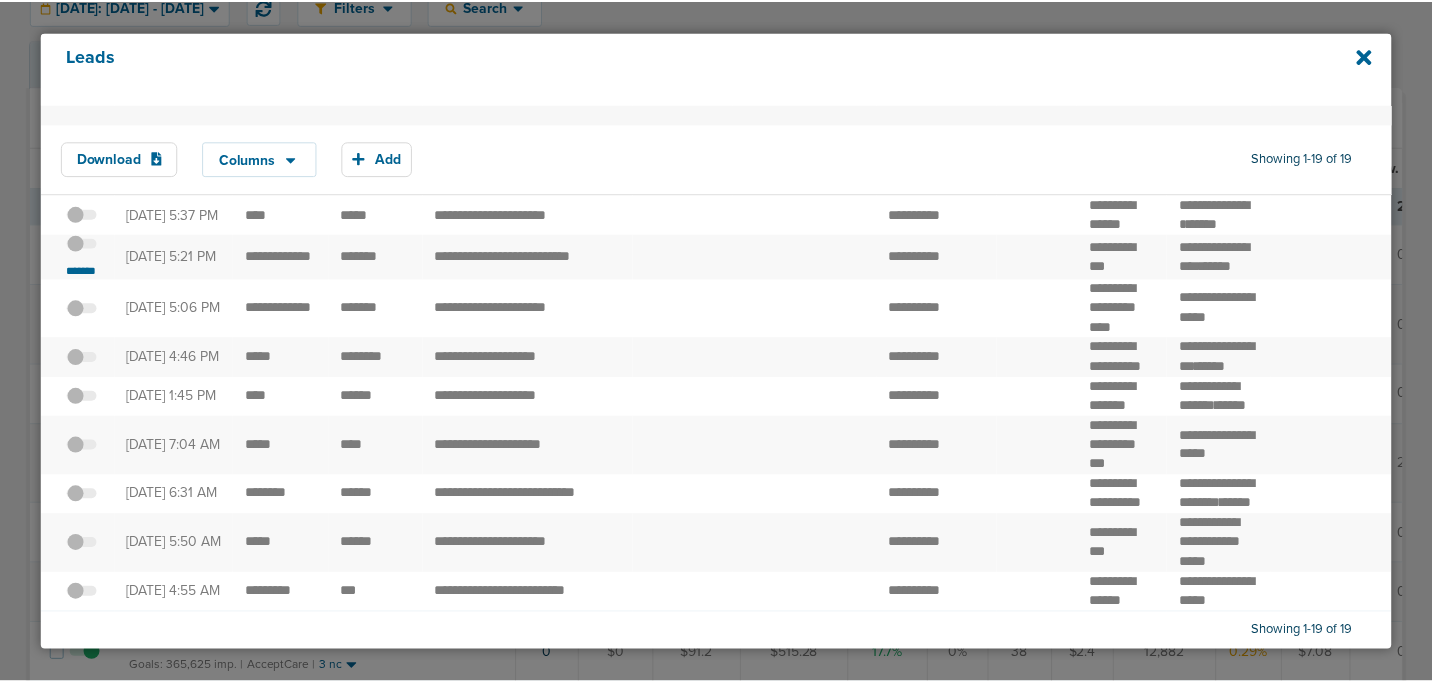 scroll, scrollTop: 553, scrollLeft: 0, axis: vertical 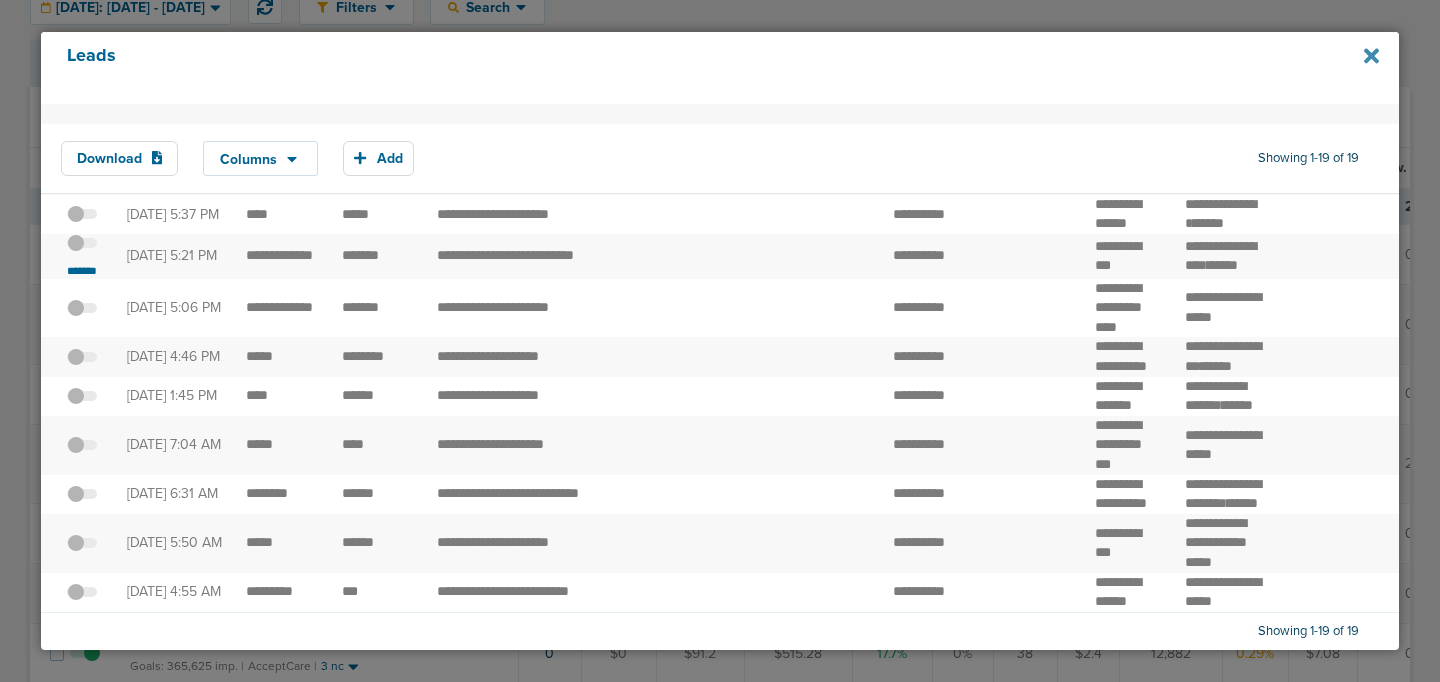 click 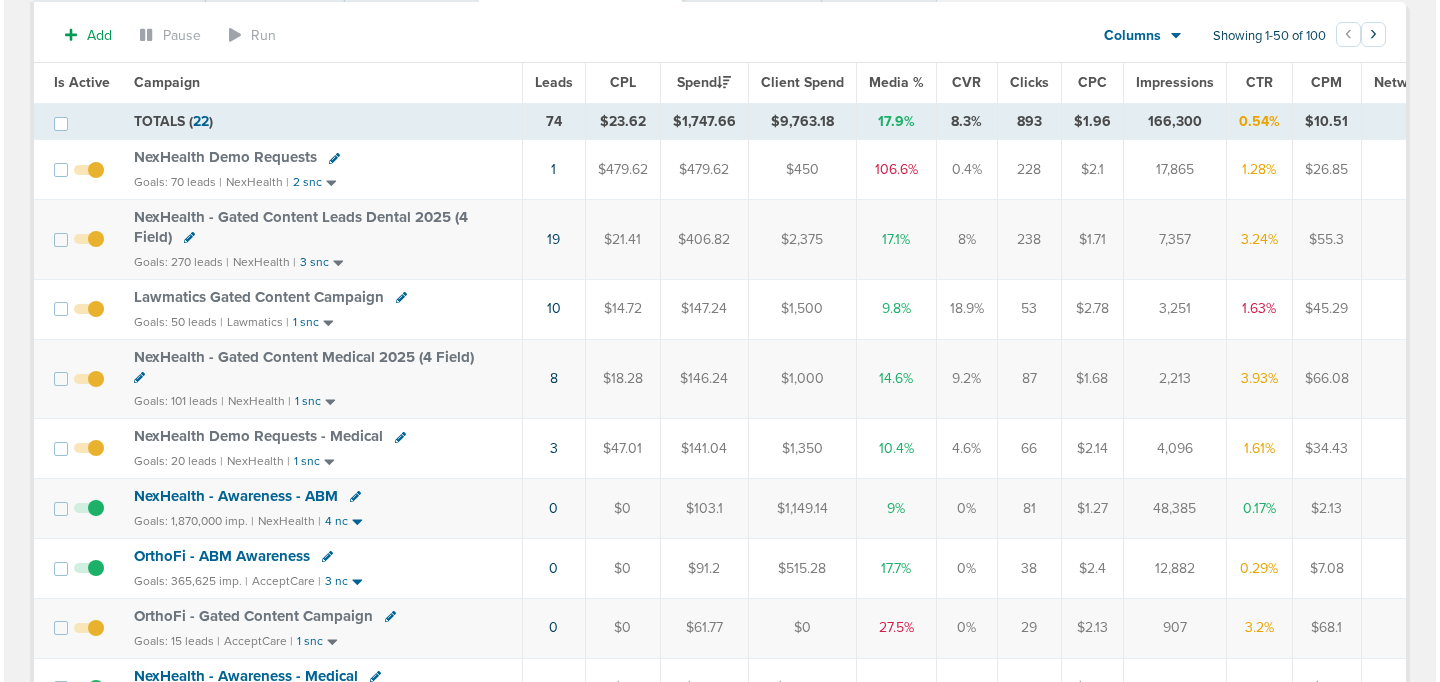 scroll, scrollTop: 171, scrollLeft: 0, axis: vertical 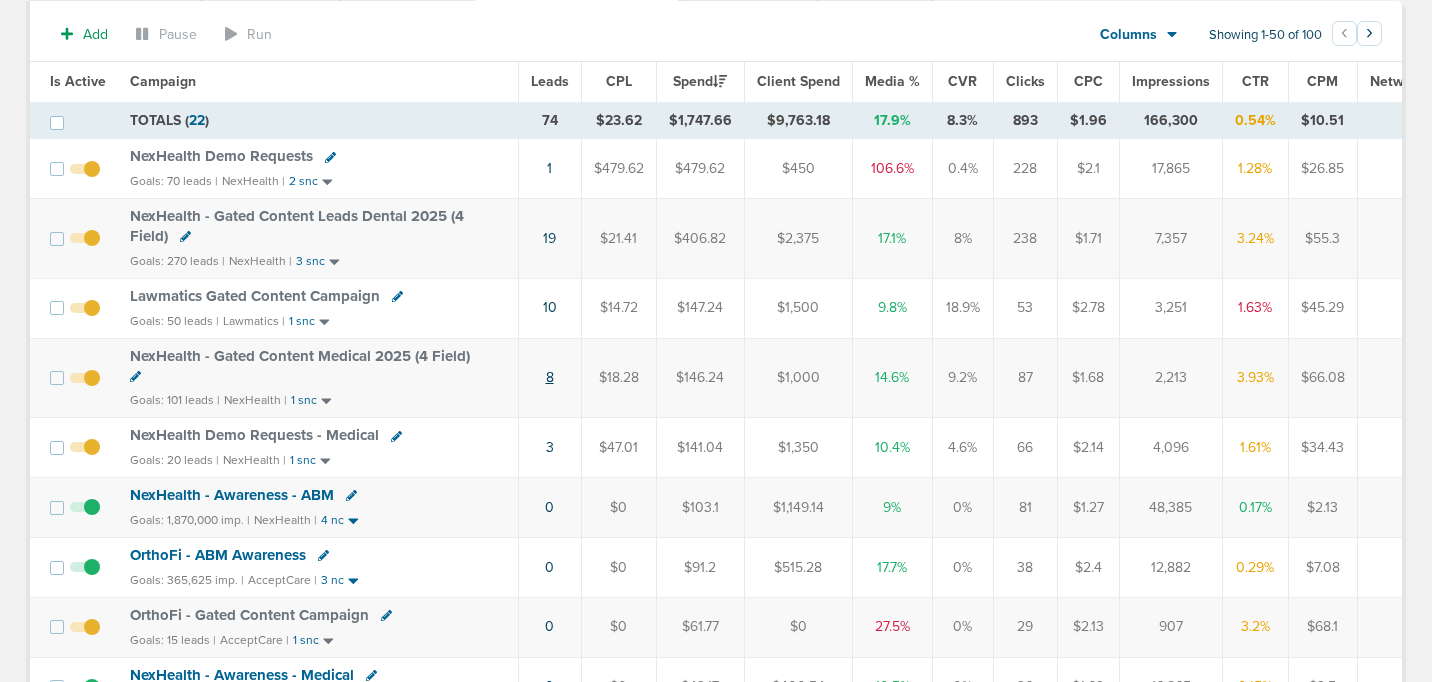 click on "8" at bounding box center [550, 377] 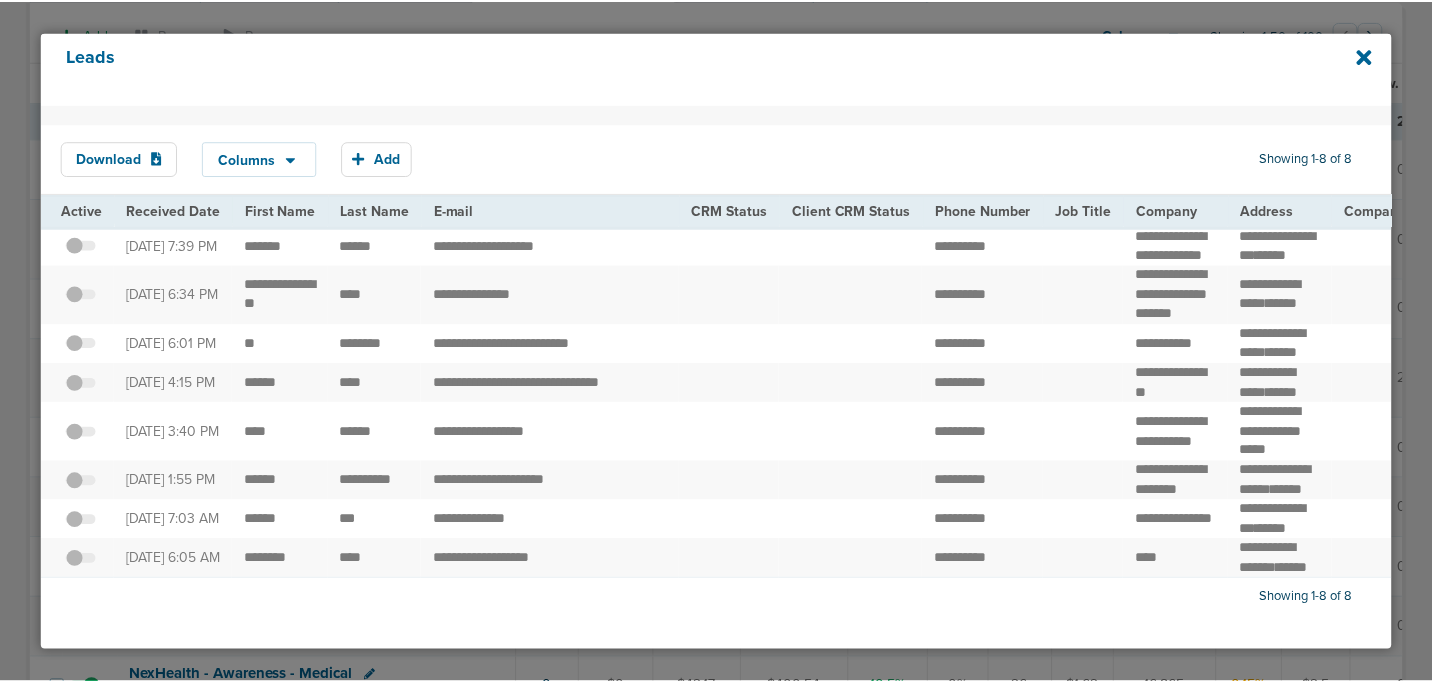 scroll, scrollTop: 0, scrollLeft: 0, axis: both 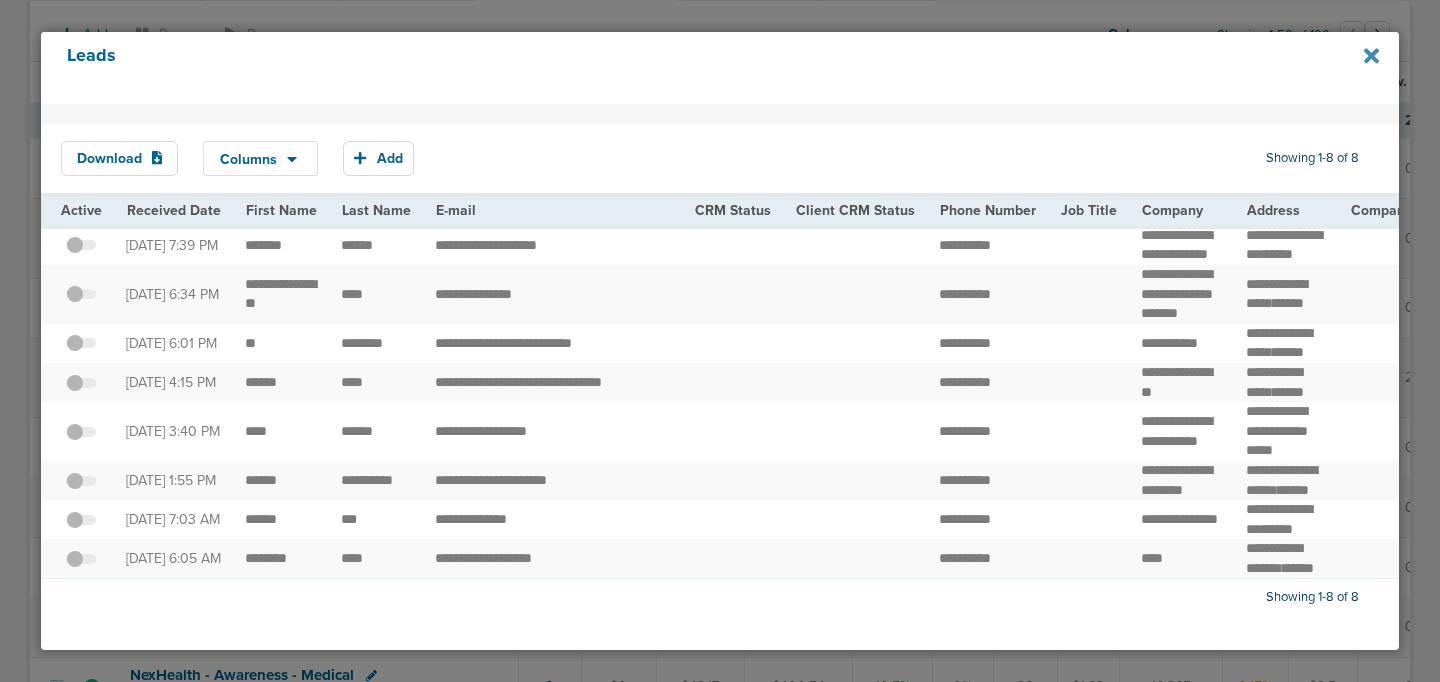 click 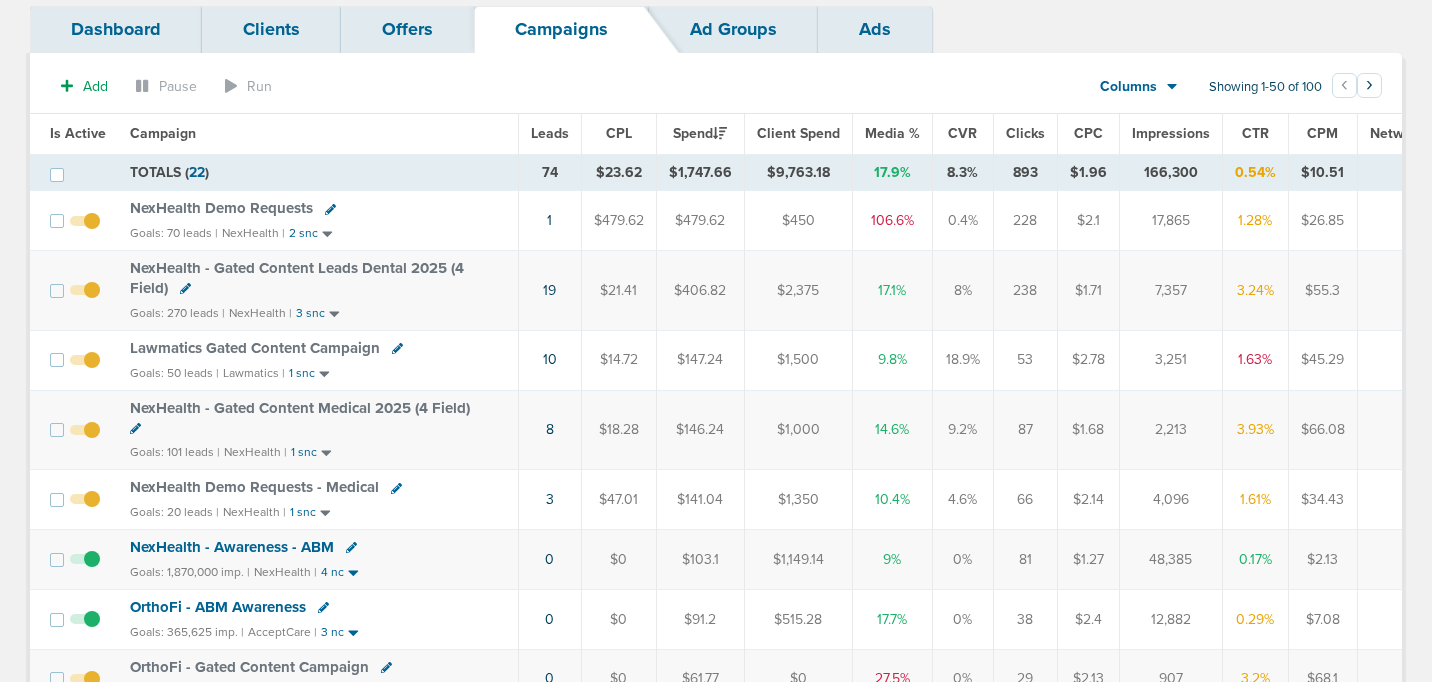 scroll, scrollTop: 105, scrollLeft: 0, axis: vertical 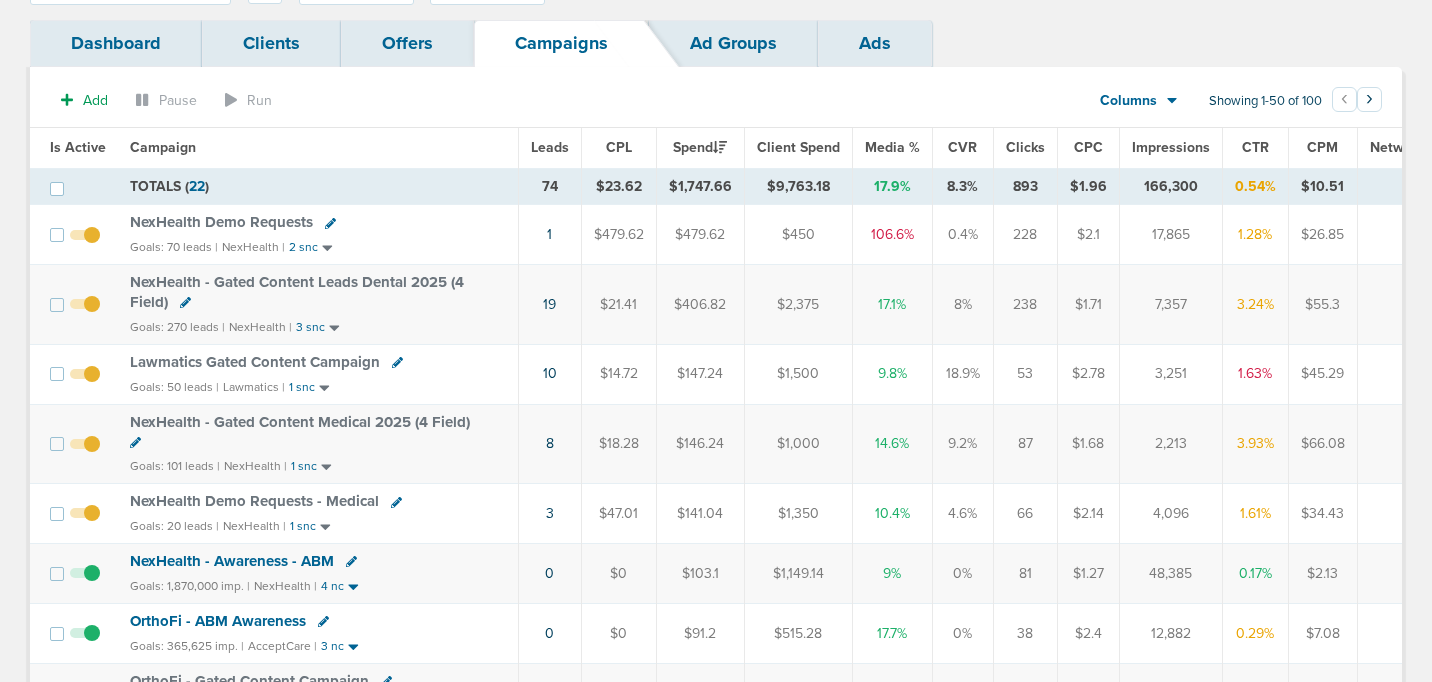click on "NexHealth - Gated Content Leads Dental 2025 (4 Field)" at bounding box center [297, 292] 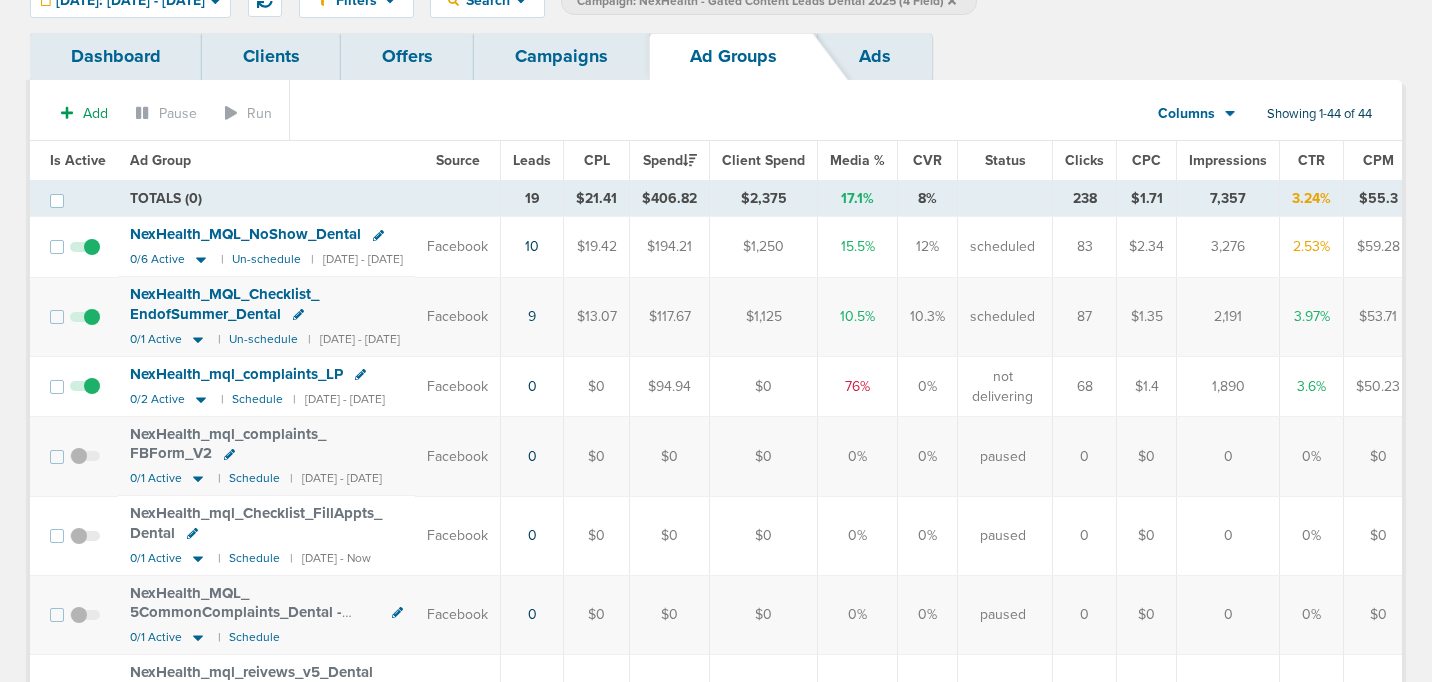 scroll, scrollTop: 95, scrollLeft: 0, axis: vertical 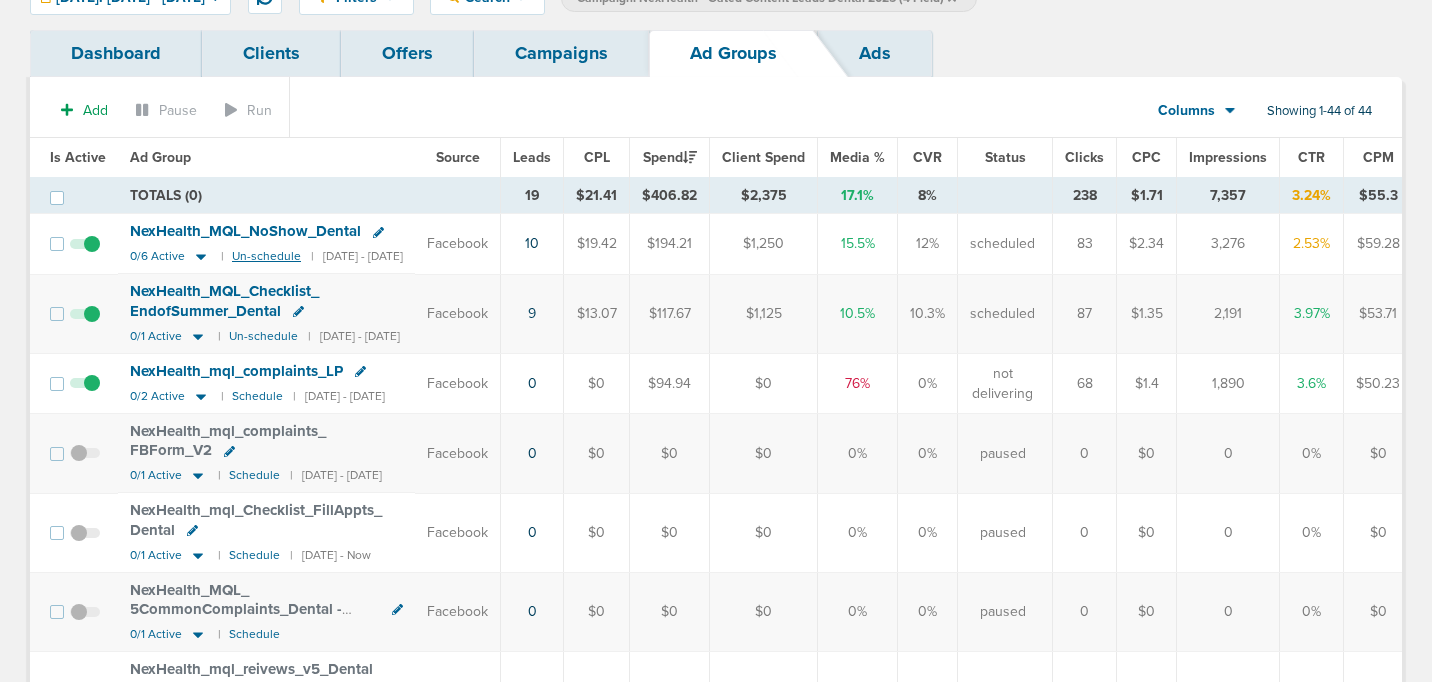 click on "Un-schedule" at bounding box center [266, 256] 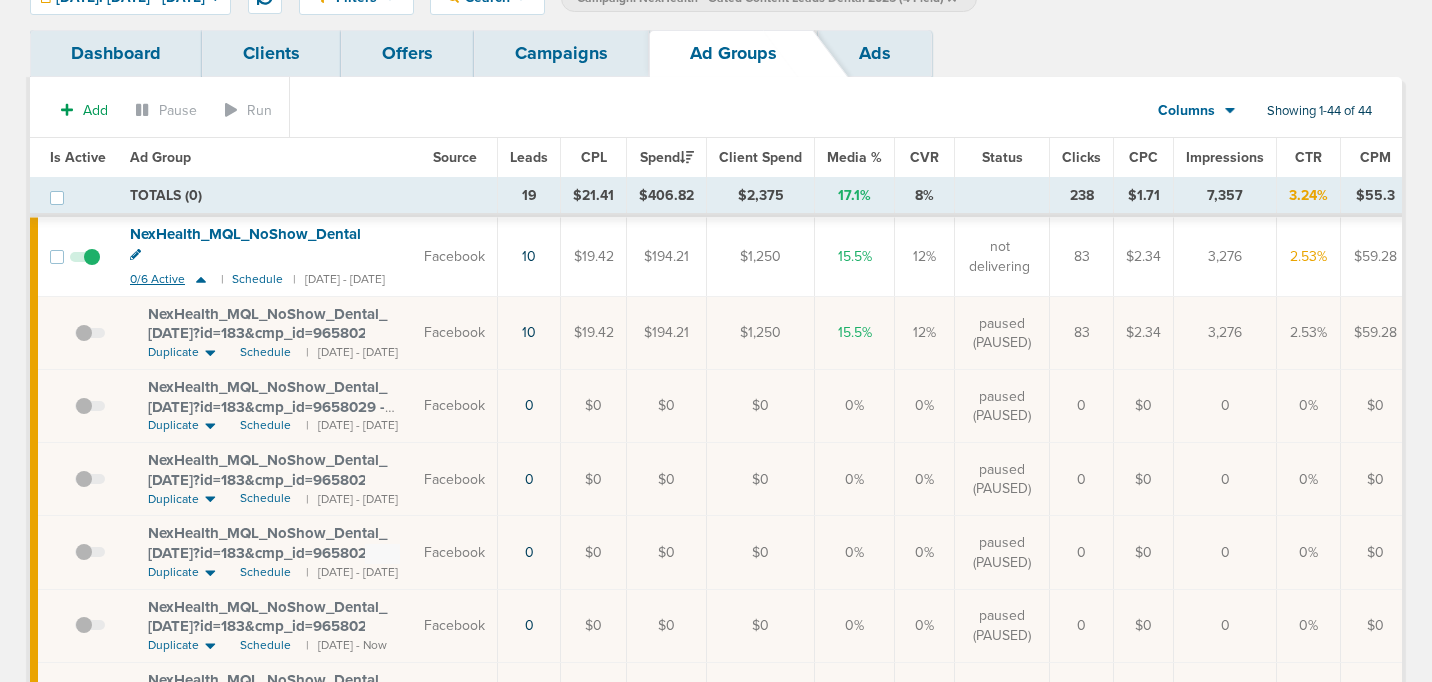 click 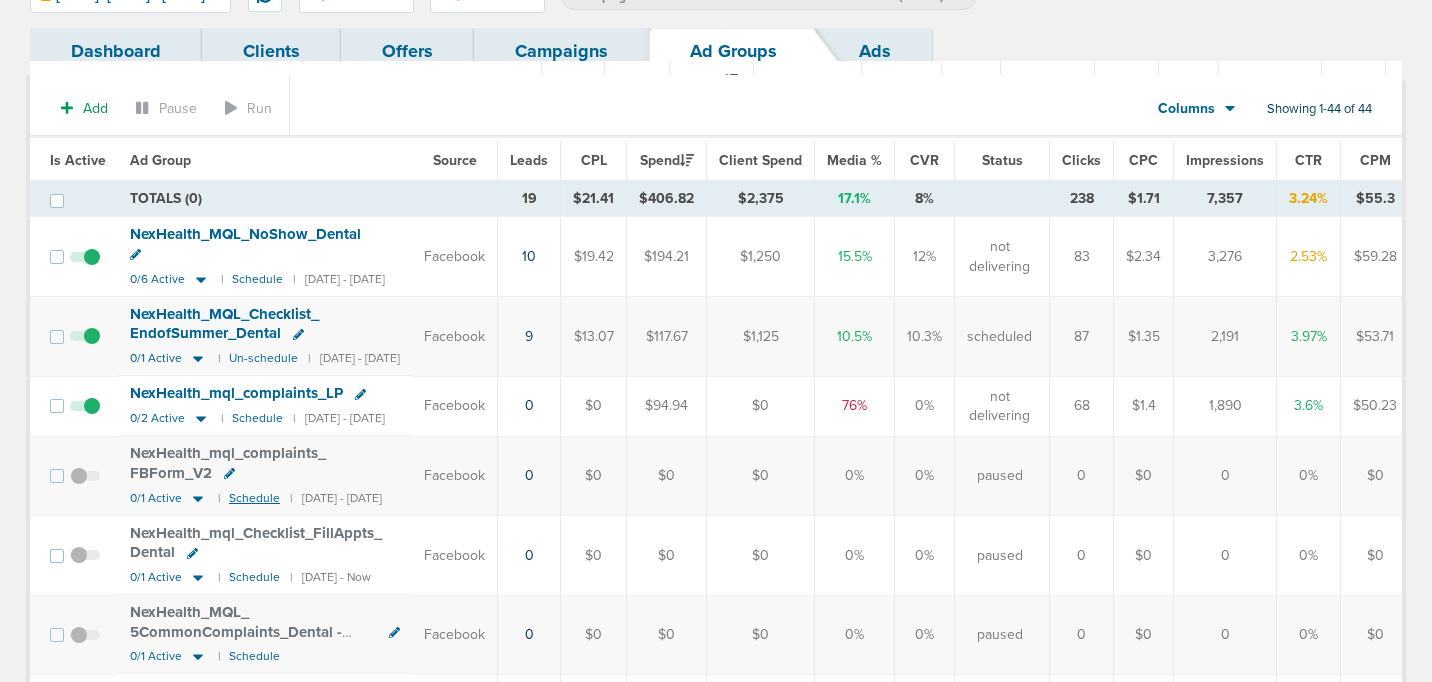 scroll, scrollTop: 0, scrollLeft: 0, axis: both 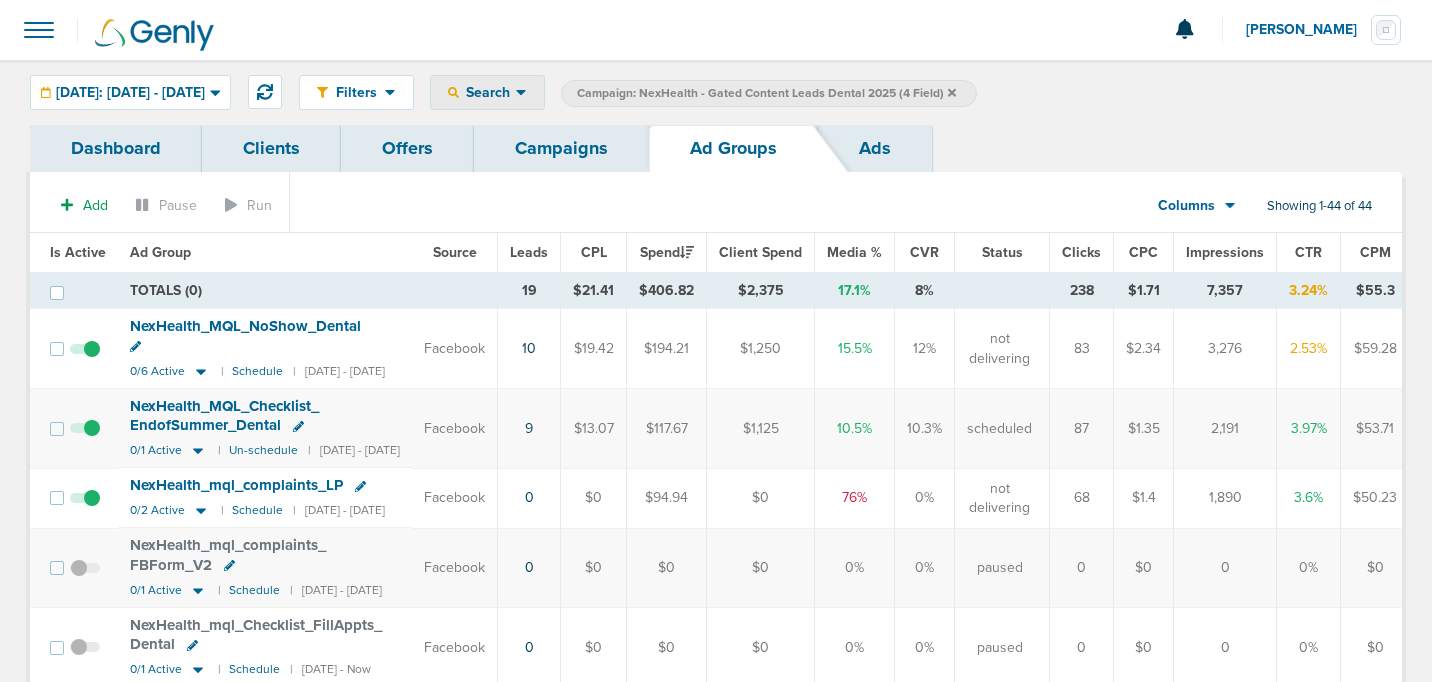 click on "Search" at bounding box center [487, 92] 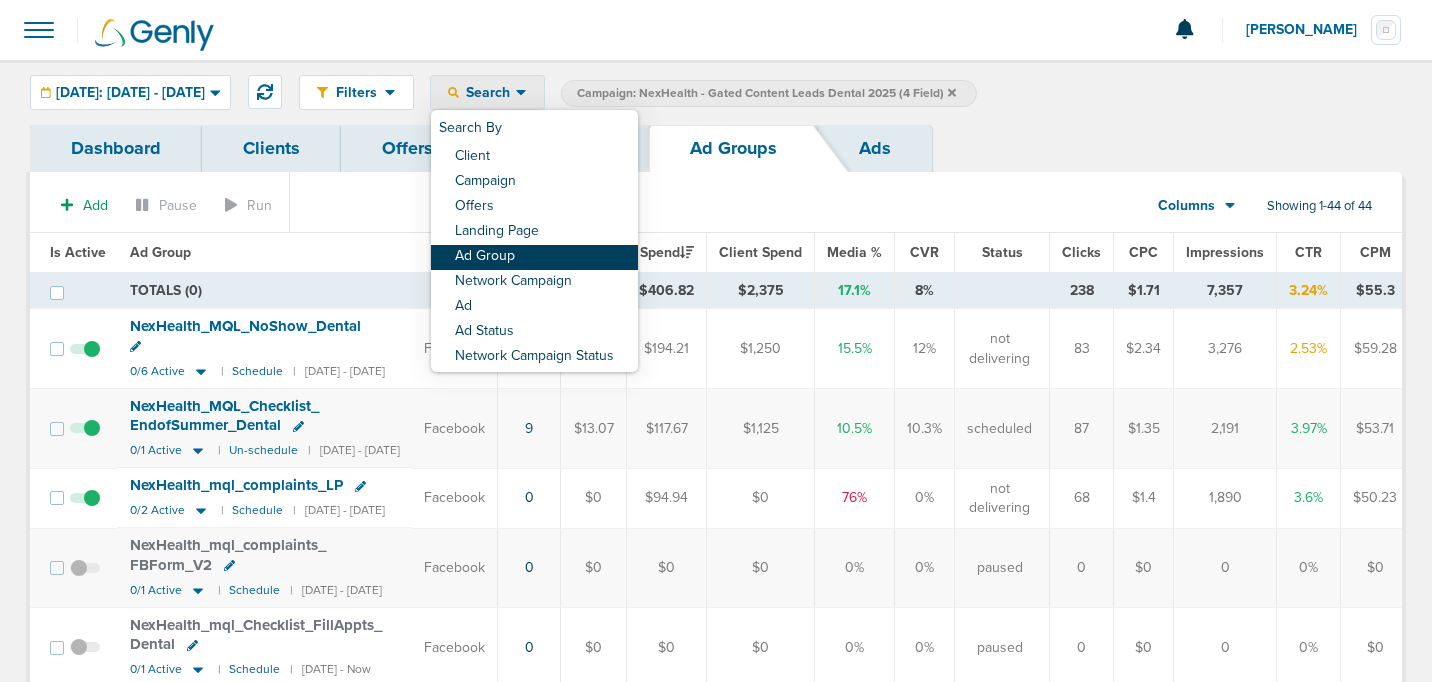click on "Ad Group" at bounding box center (534, 257) 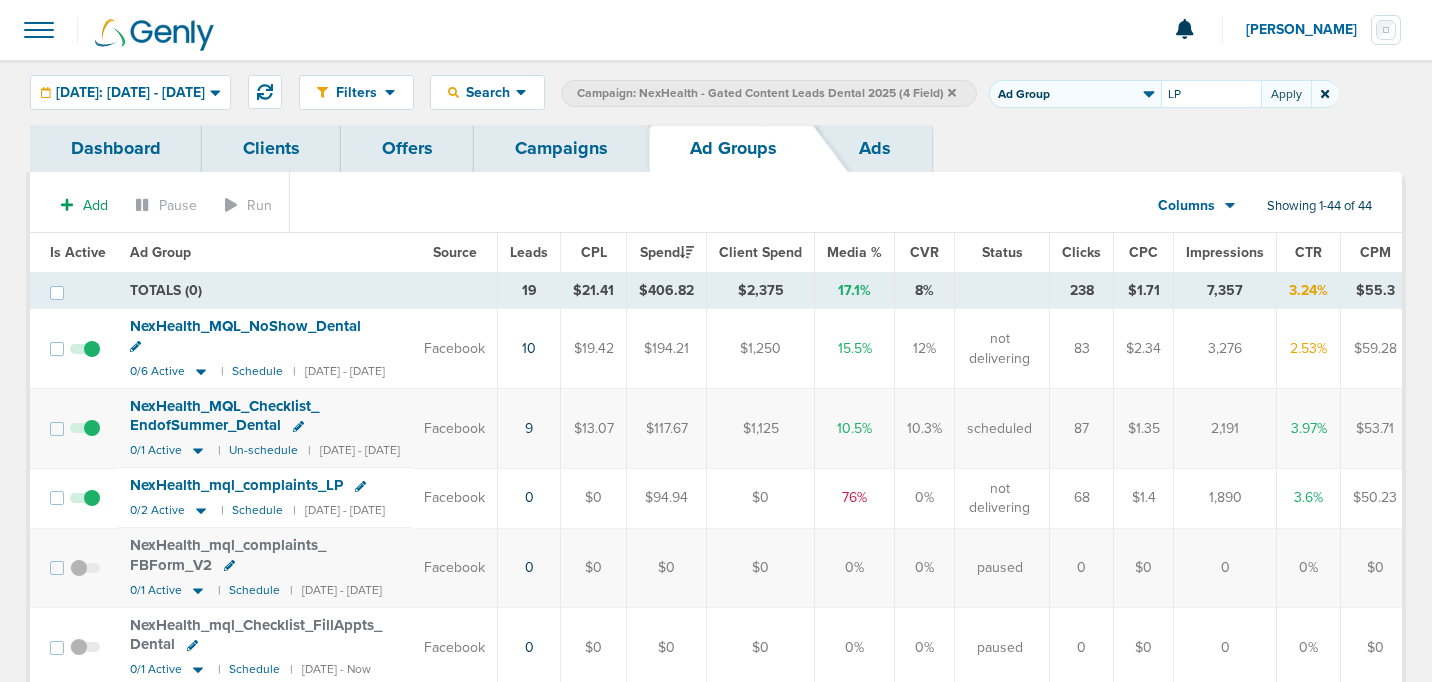 type on "LP" 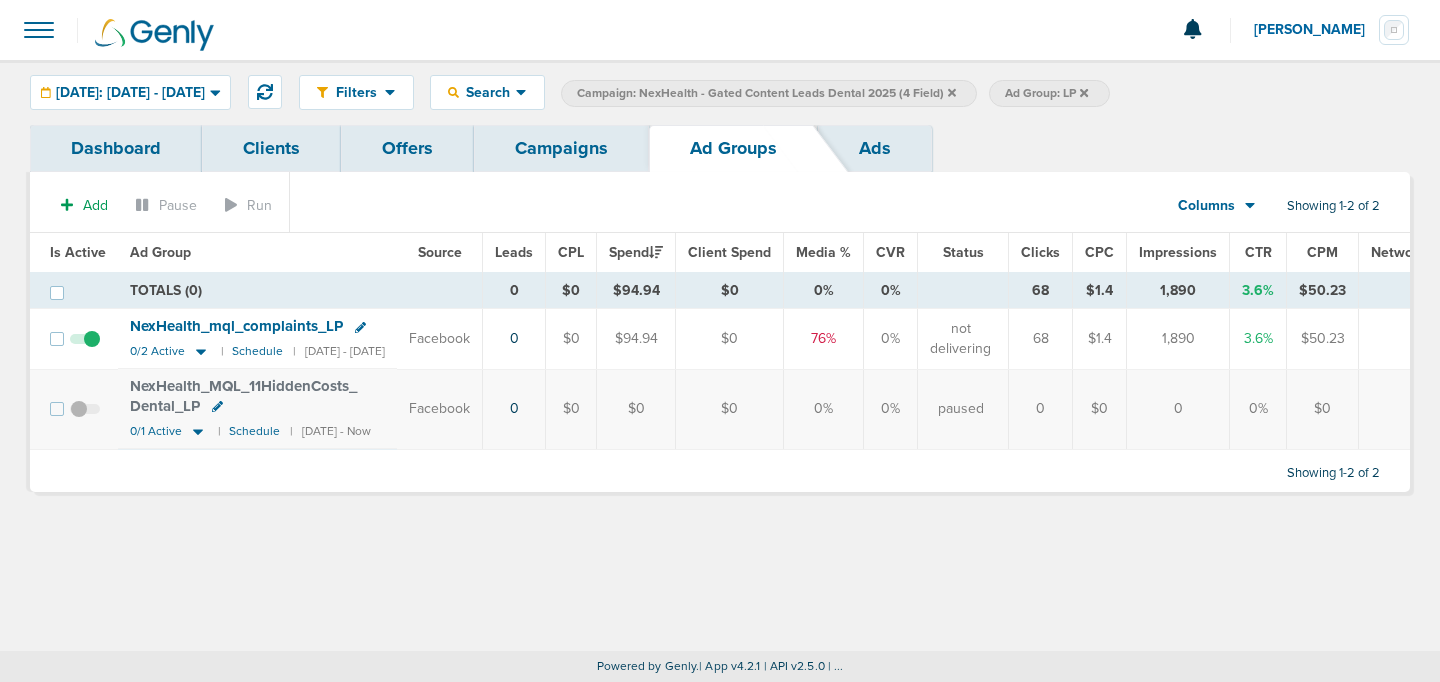click at bounding box center (85, 419) 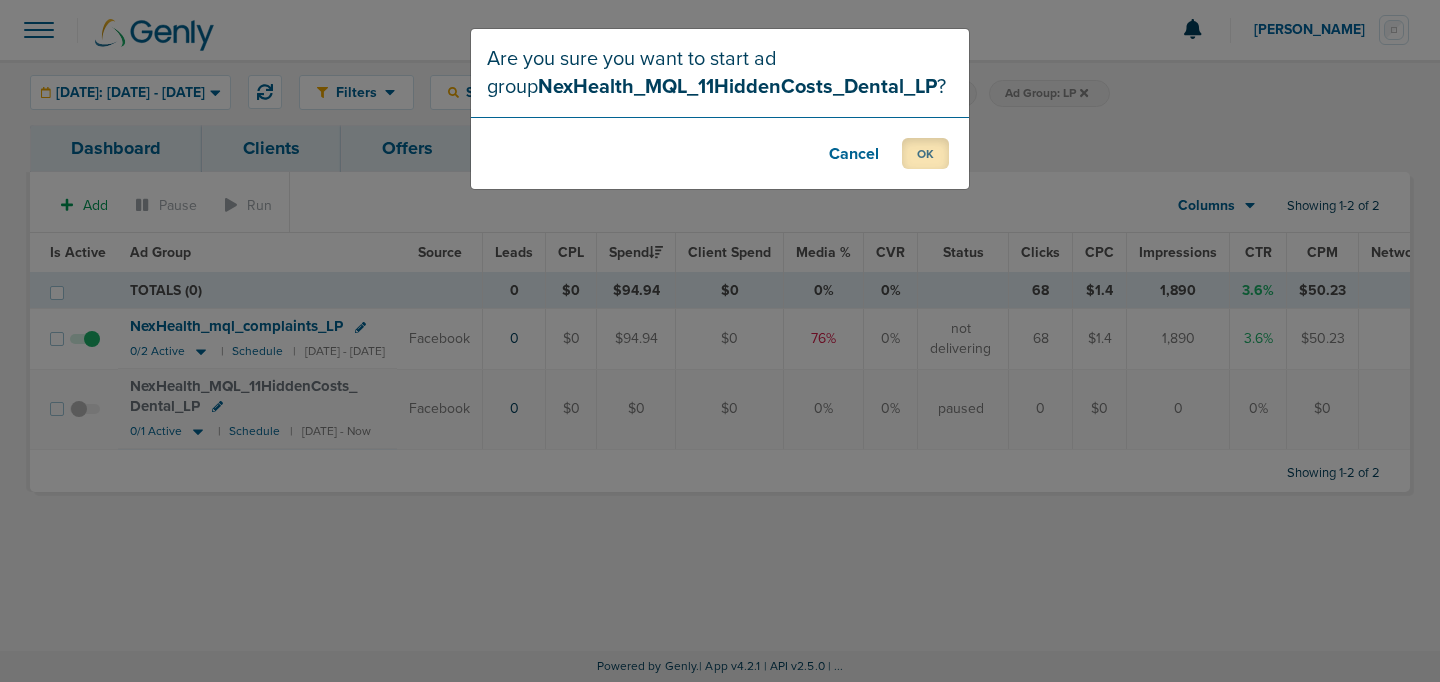 click on "OK" at bounding box center [925, 153] 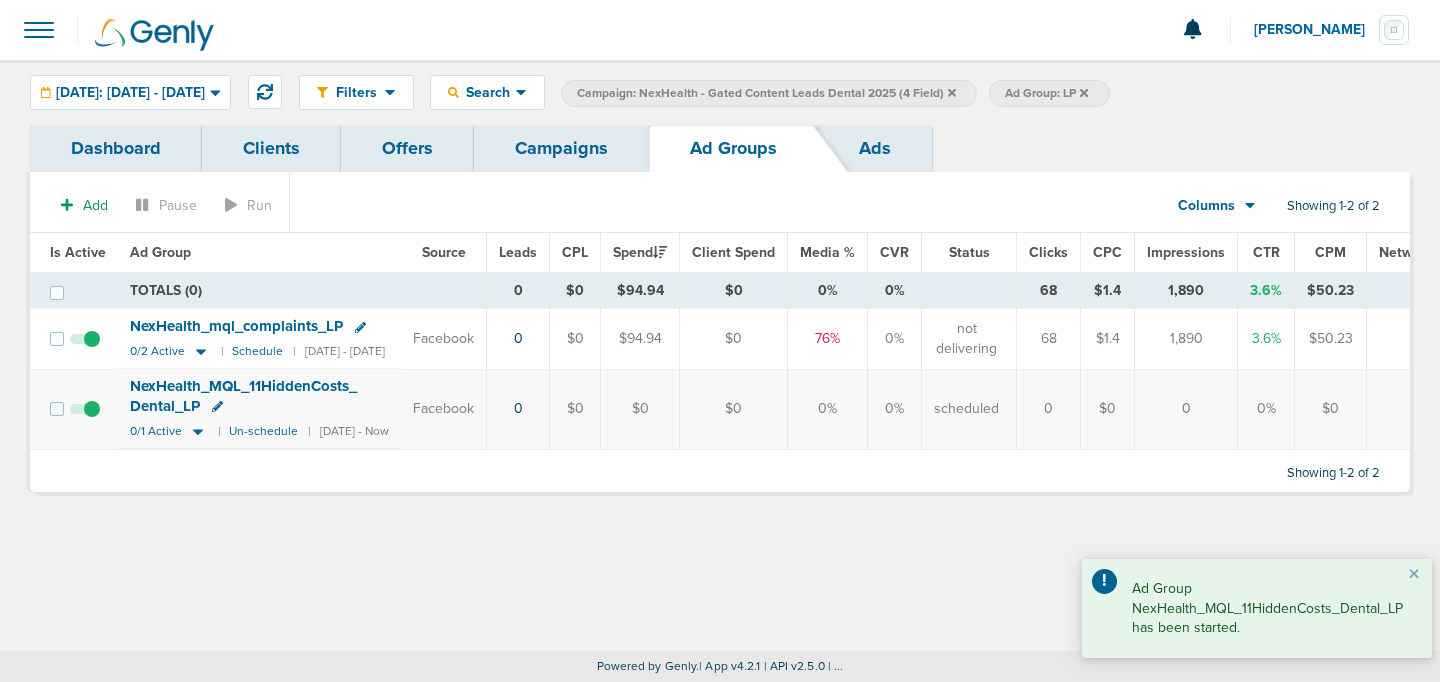 click on "Campaigns" at bounding box center (561, 148) 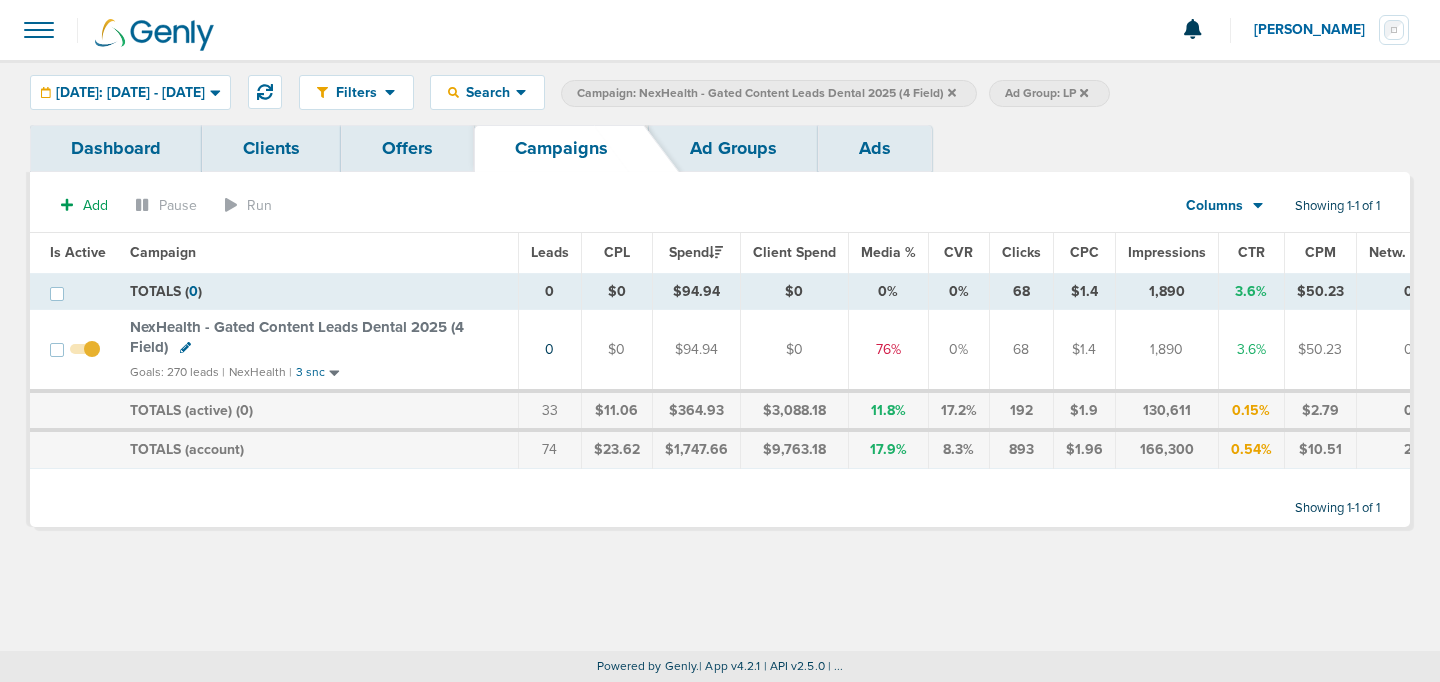 click 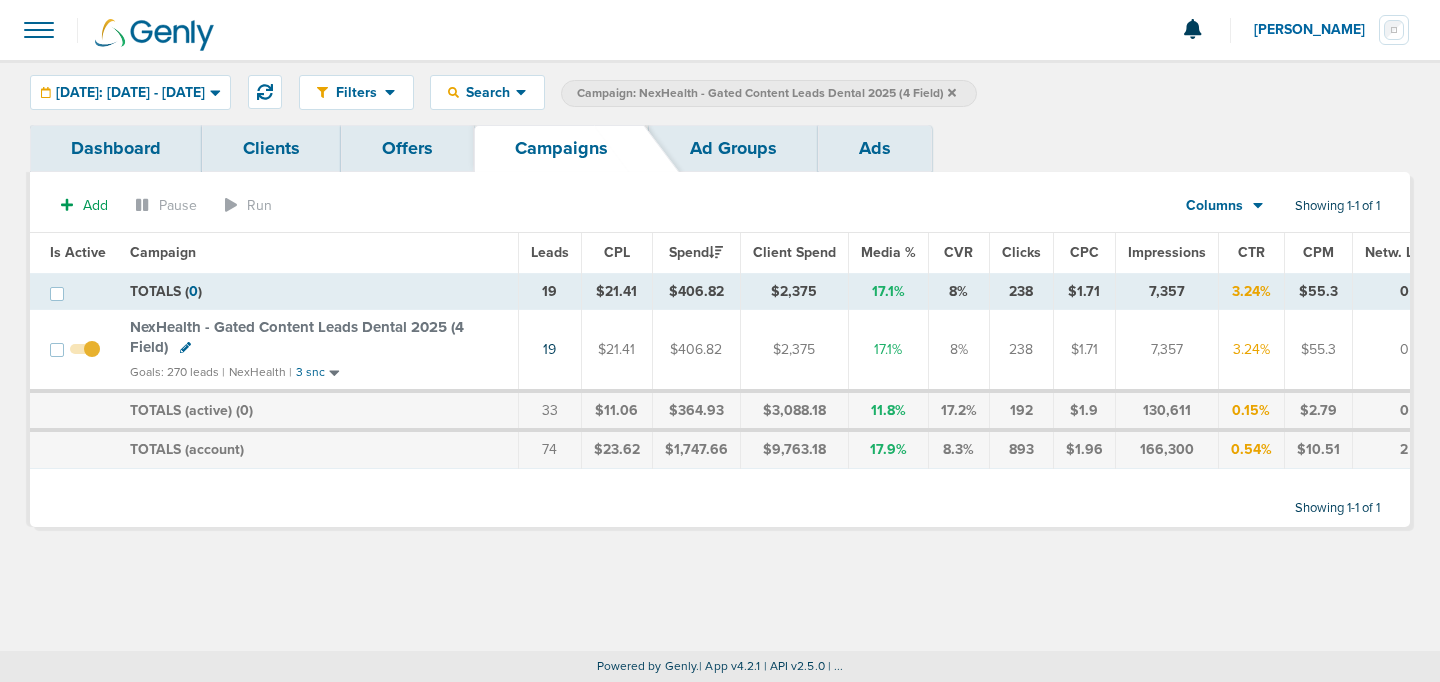 click 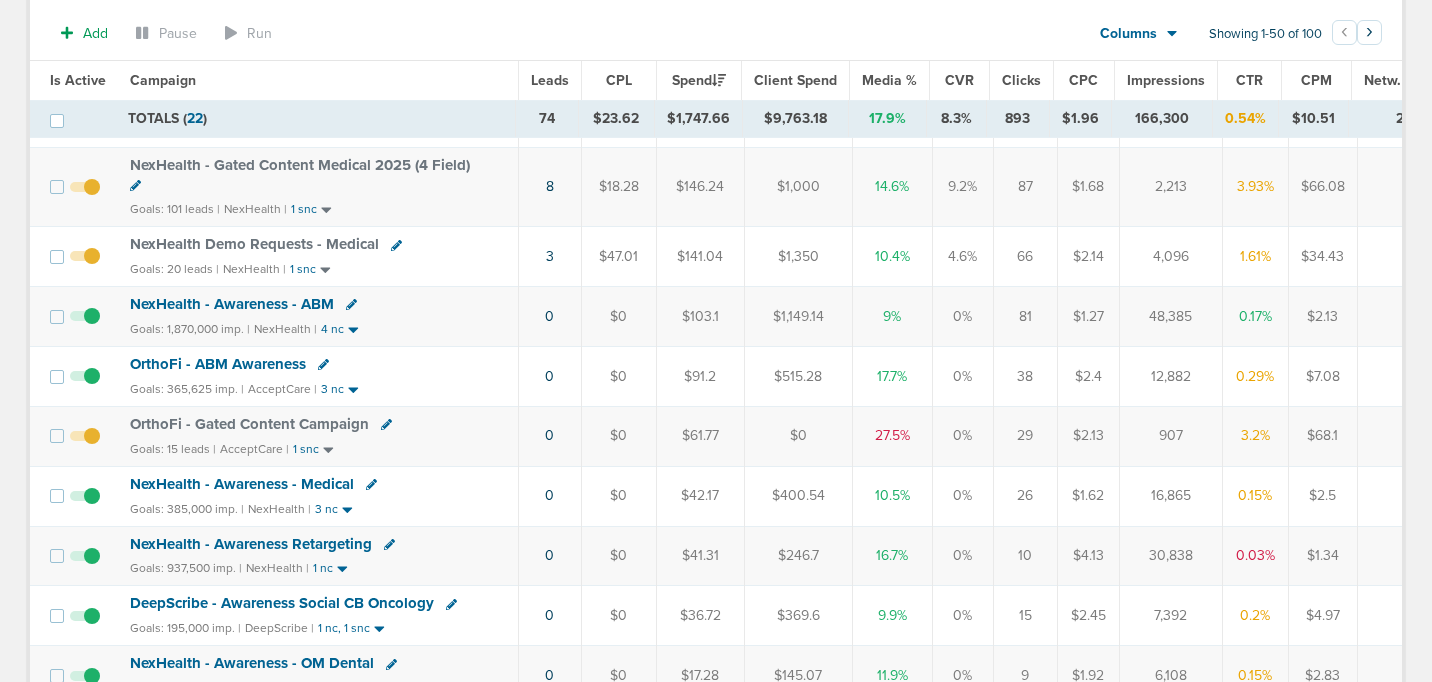 scroll, scrollTop: 382, scrollLeft: 0, axis: vertical 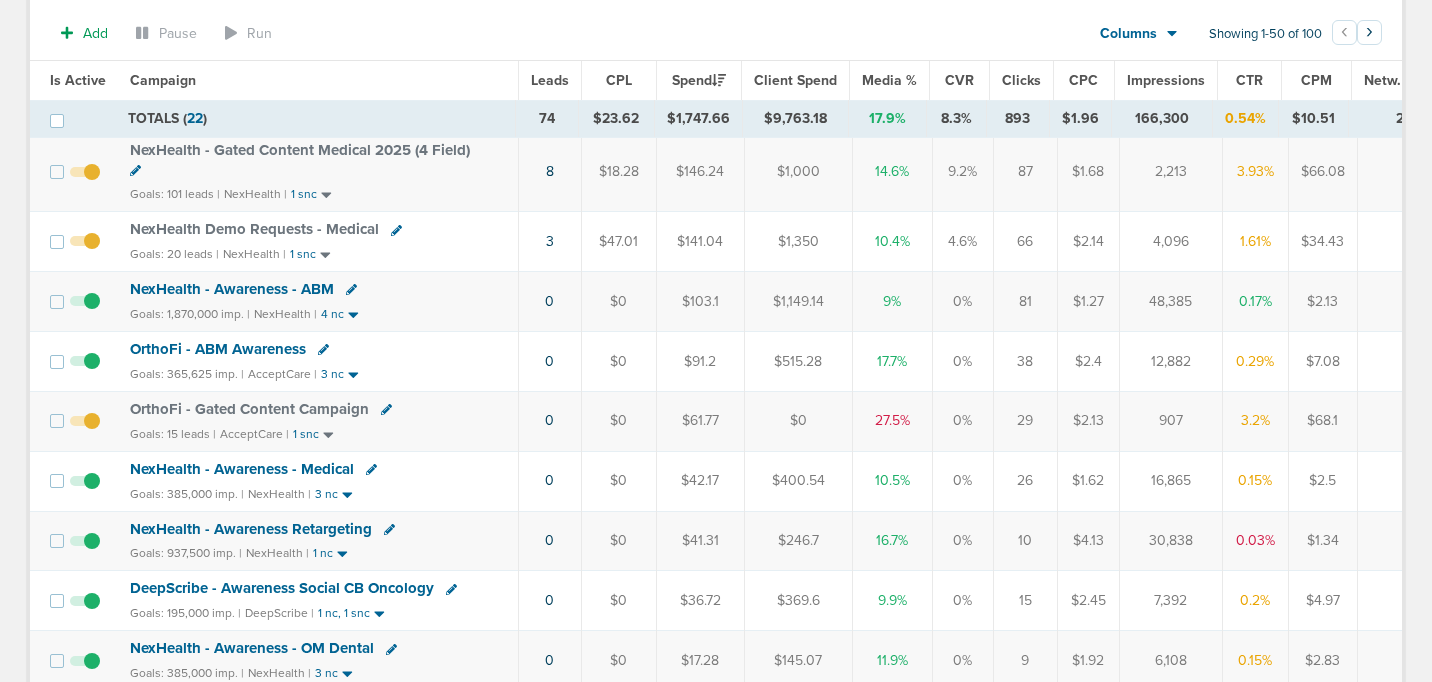 click on "OrthoFi - Gated Content Campaign" at bounding box center (249, 409) 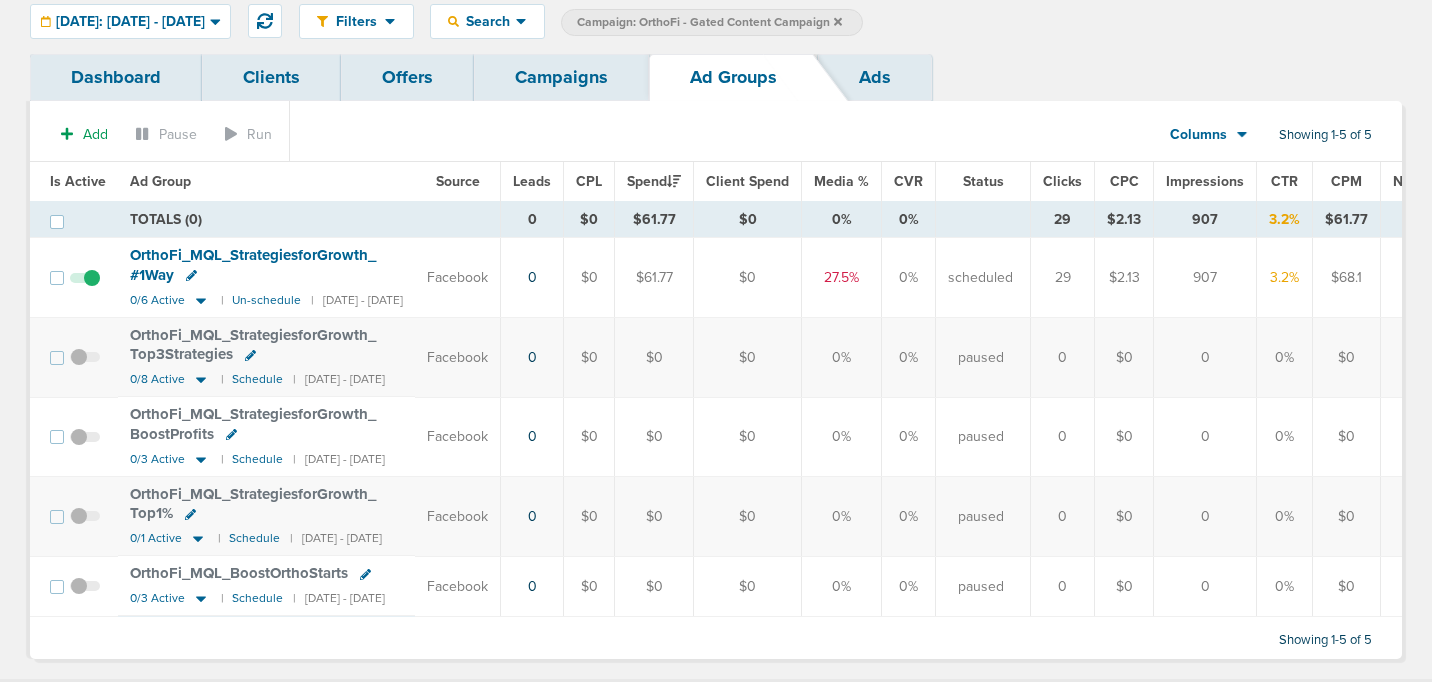 scroll, scrollTop: 58, scrollLeft: 0, axis: vertical 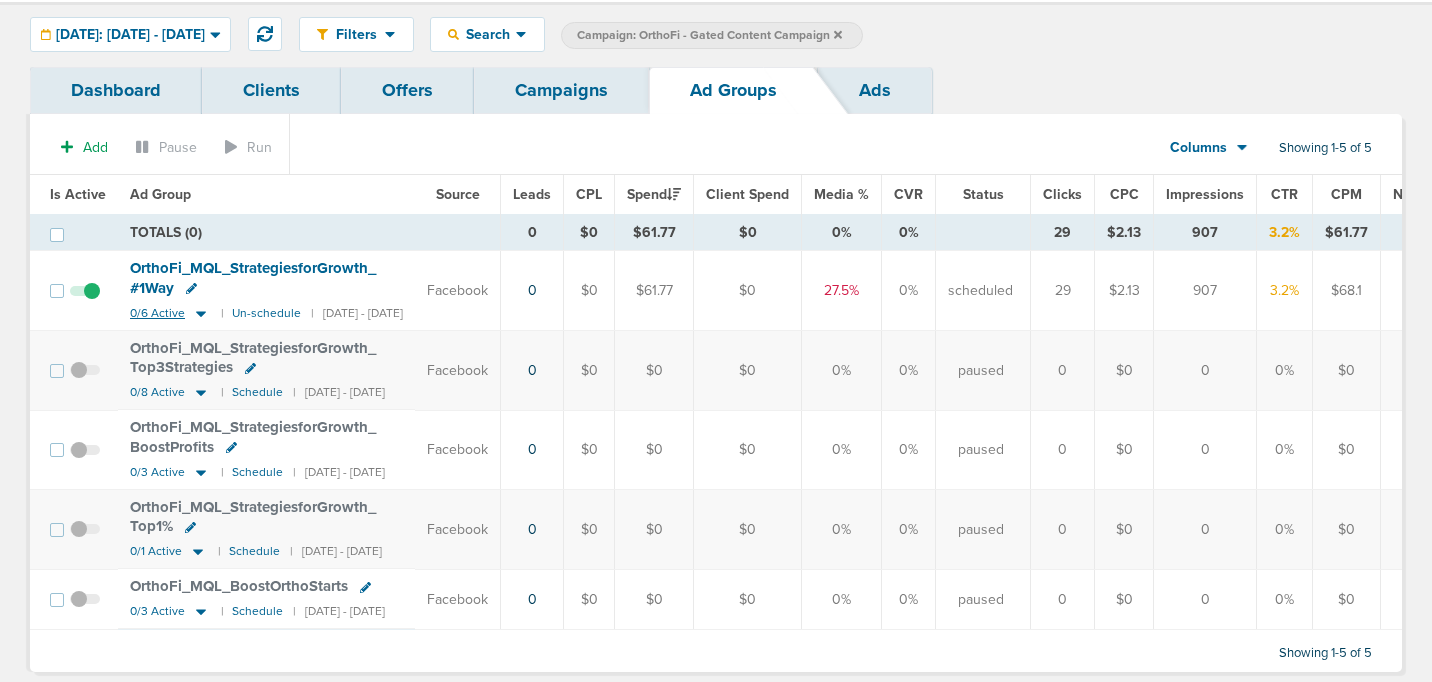 click 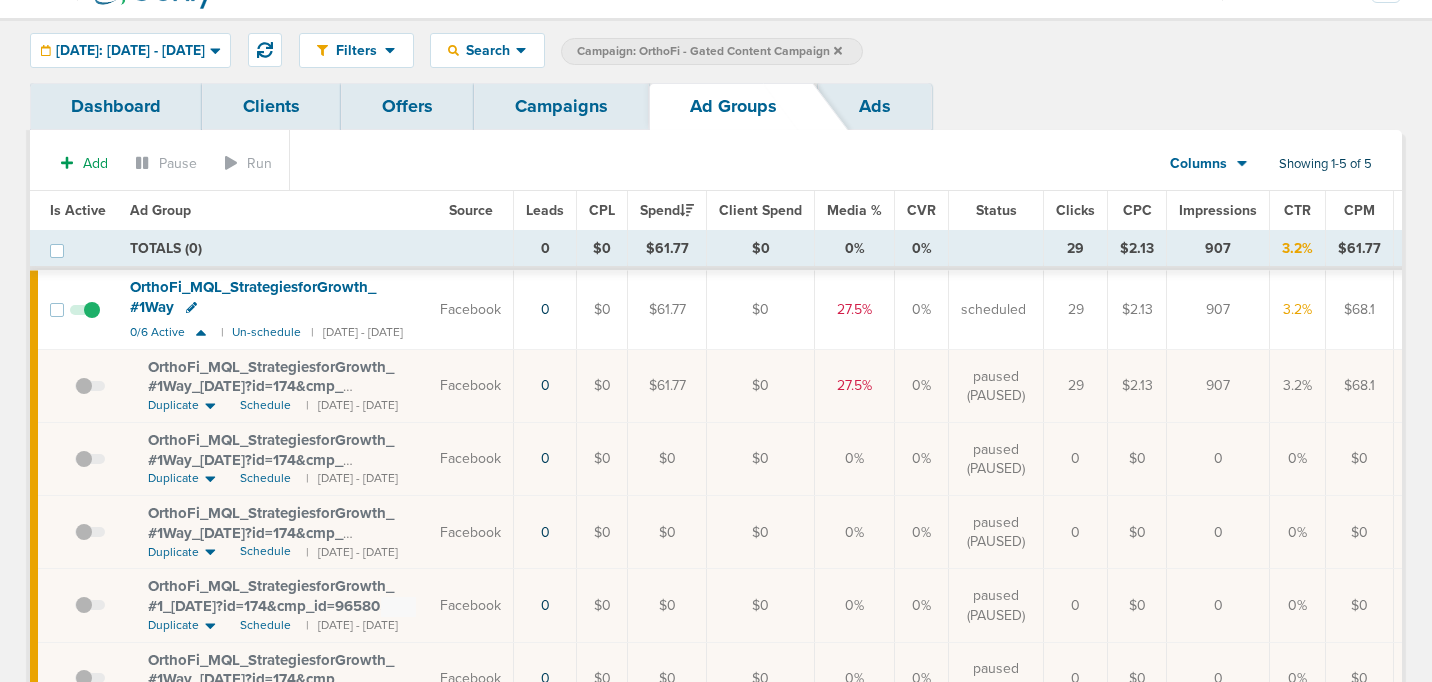 scroll, scrollTop: 31, scrollLeft: 0, axis: vertical 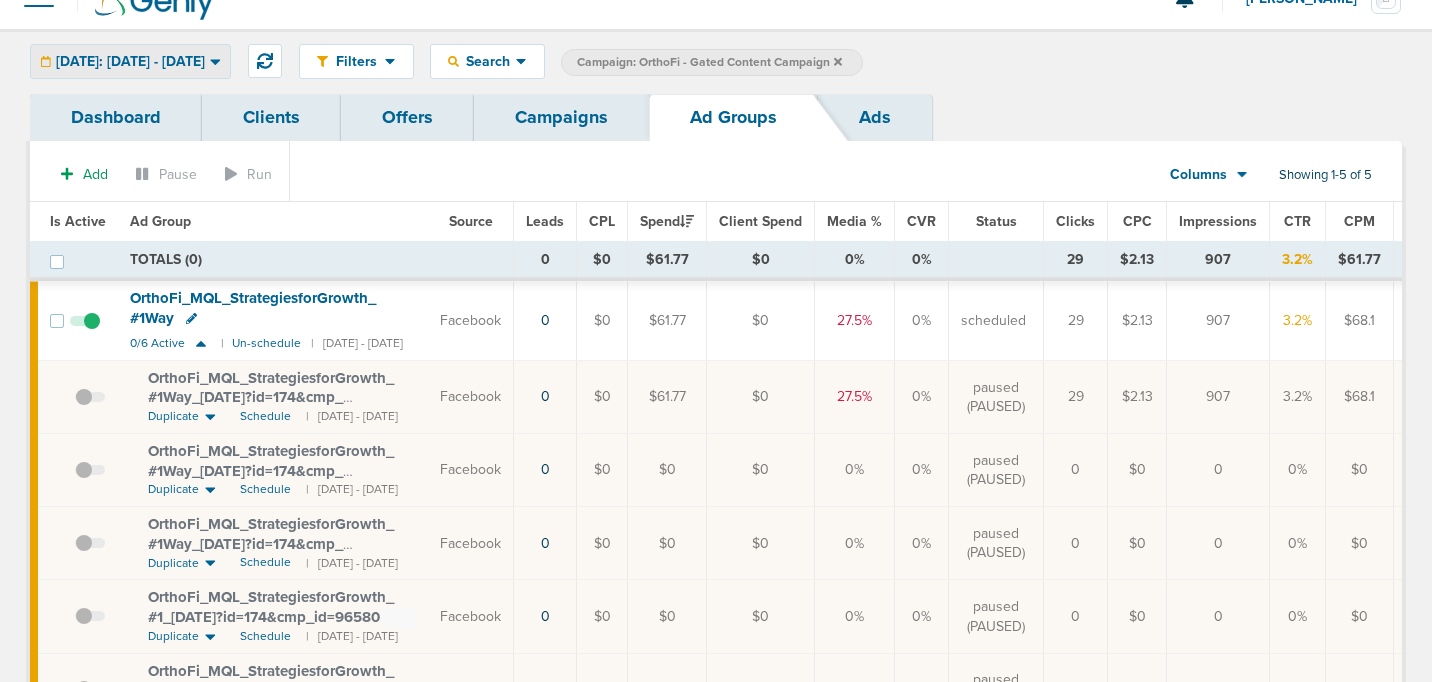 click on "[DATE]: [DATE] - [DATE]" at bounding box center (130, 61) 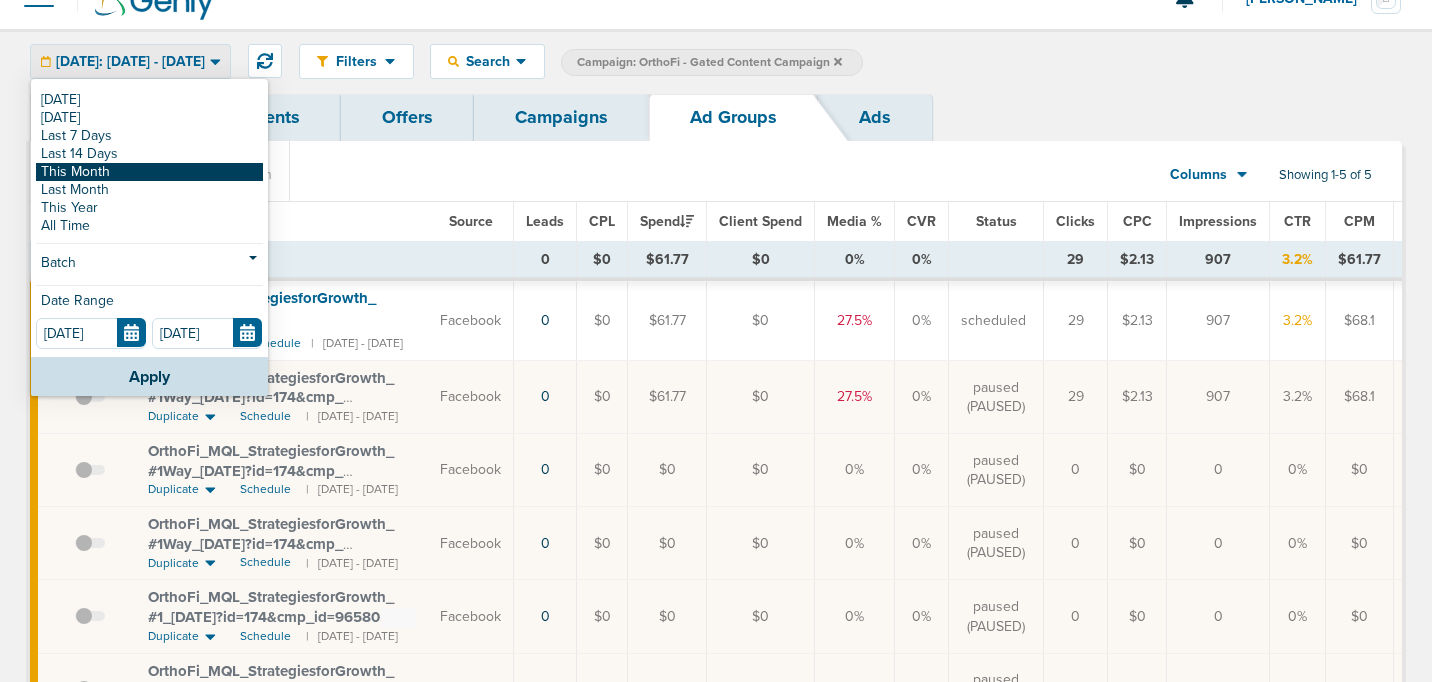click on "This Month" at bounding box center (149, 172) 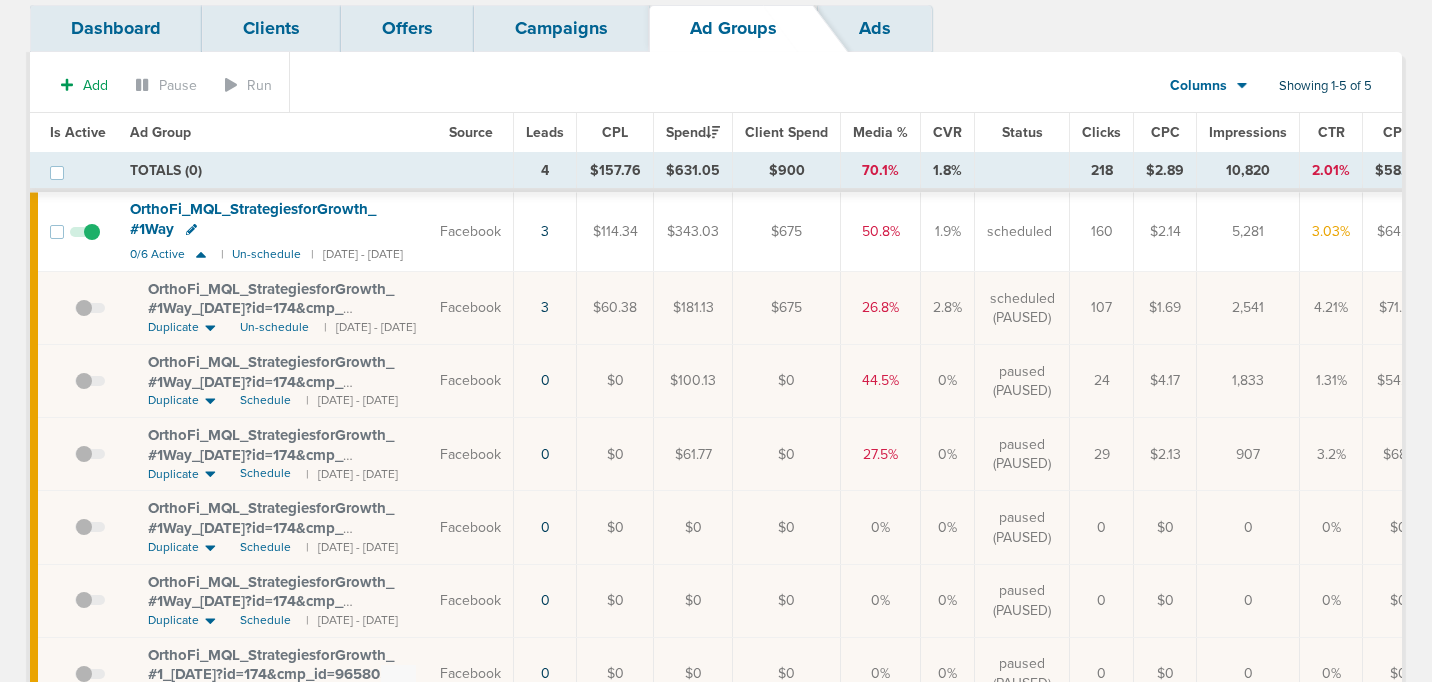 scroll, scrollTop: 121, scrollLeft: 0, axis: vertical 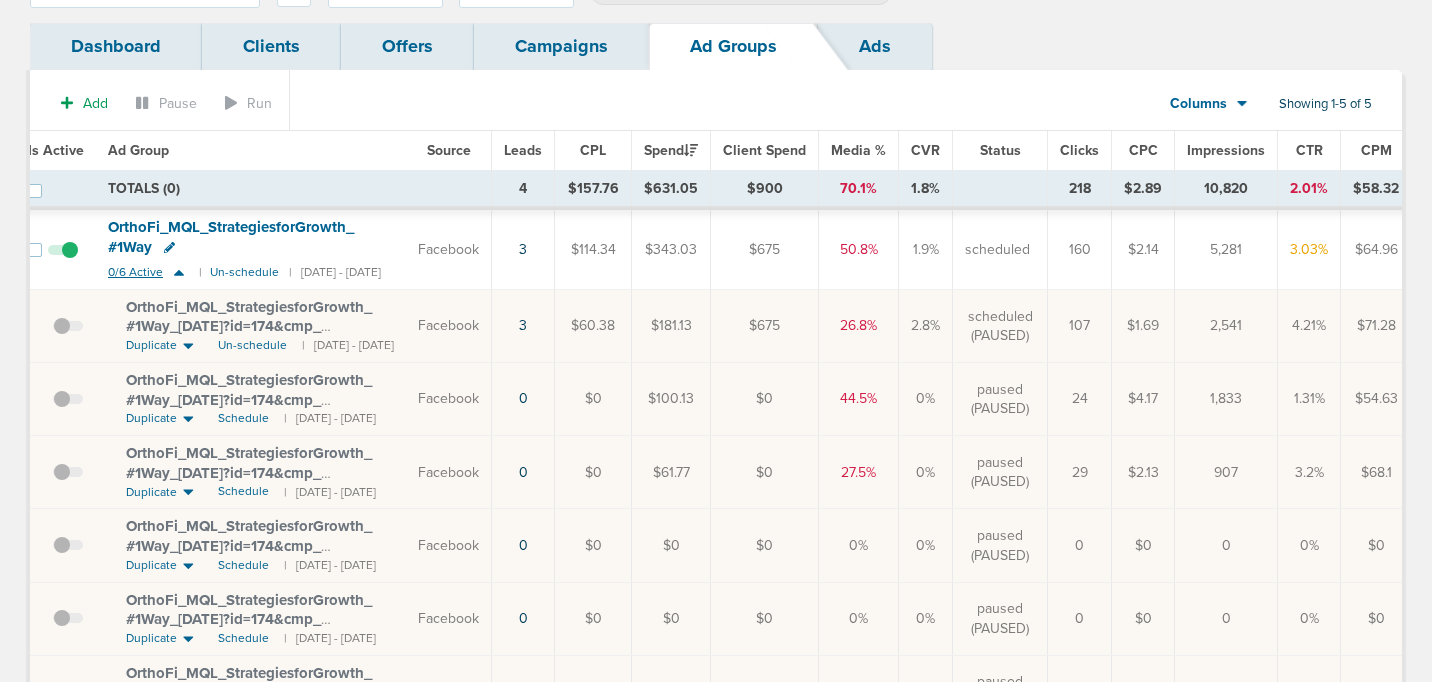 click 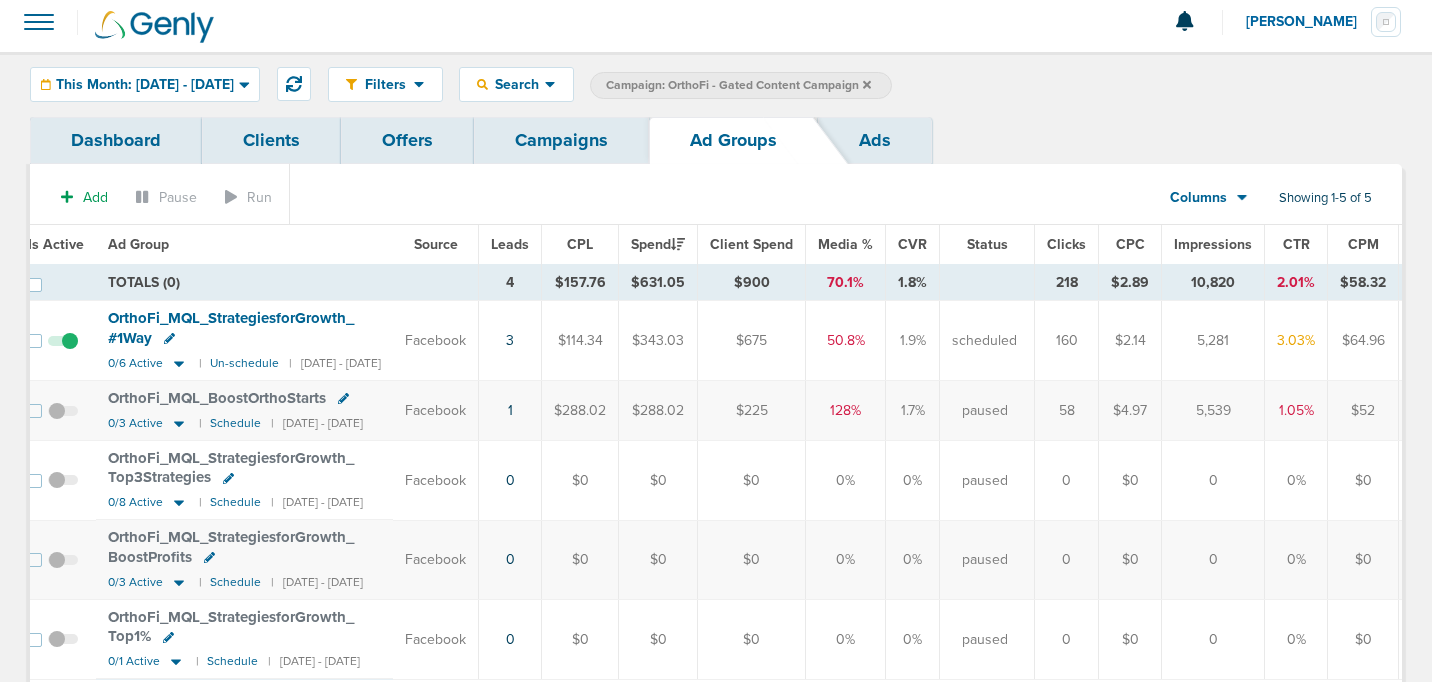scroll, scrollTop: 0, scrollLeft: 0, axis: both 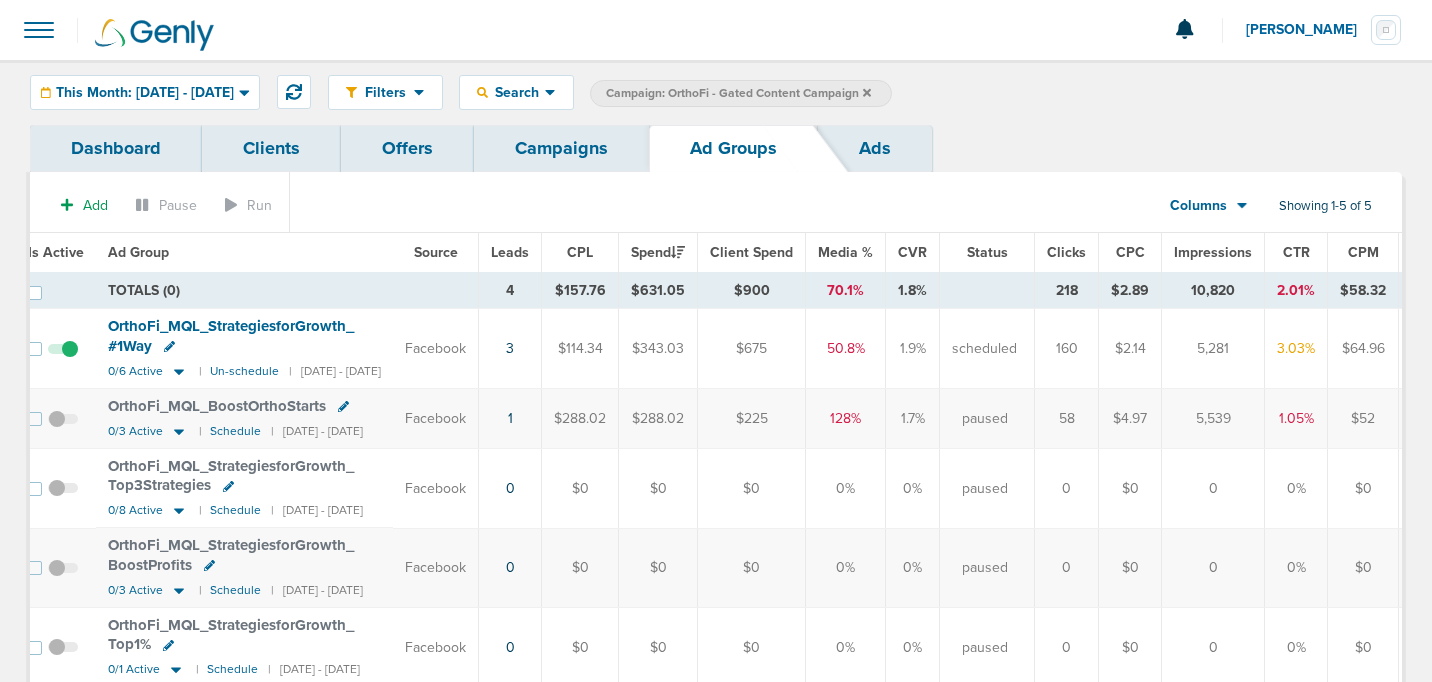 click on "Campaigns" at bounding box center [561, 148] 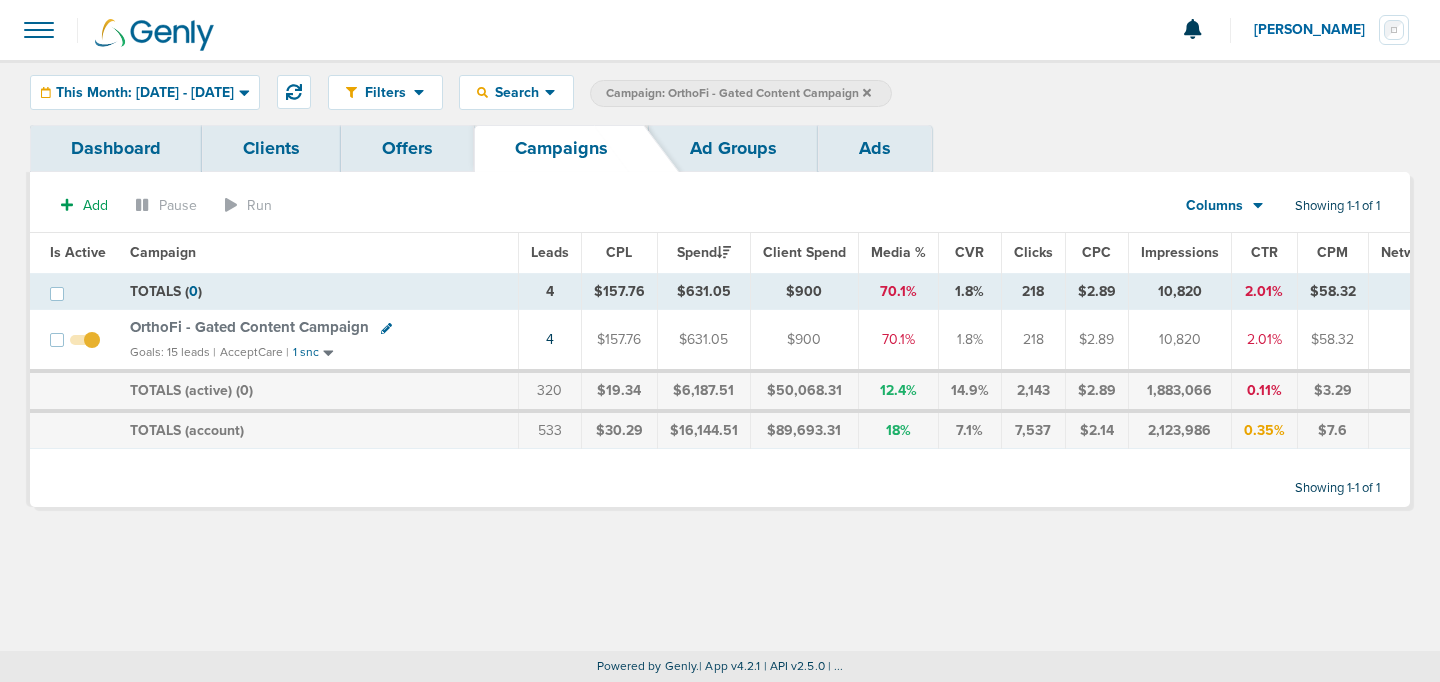 click 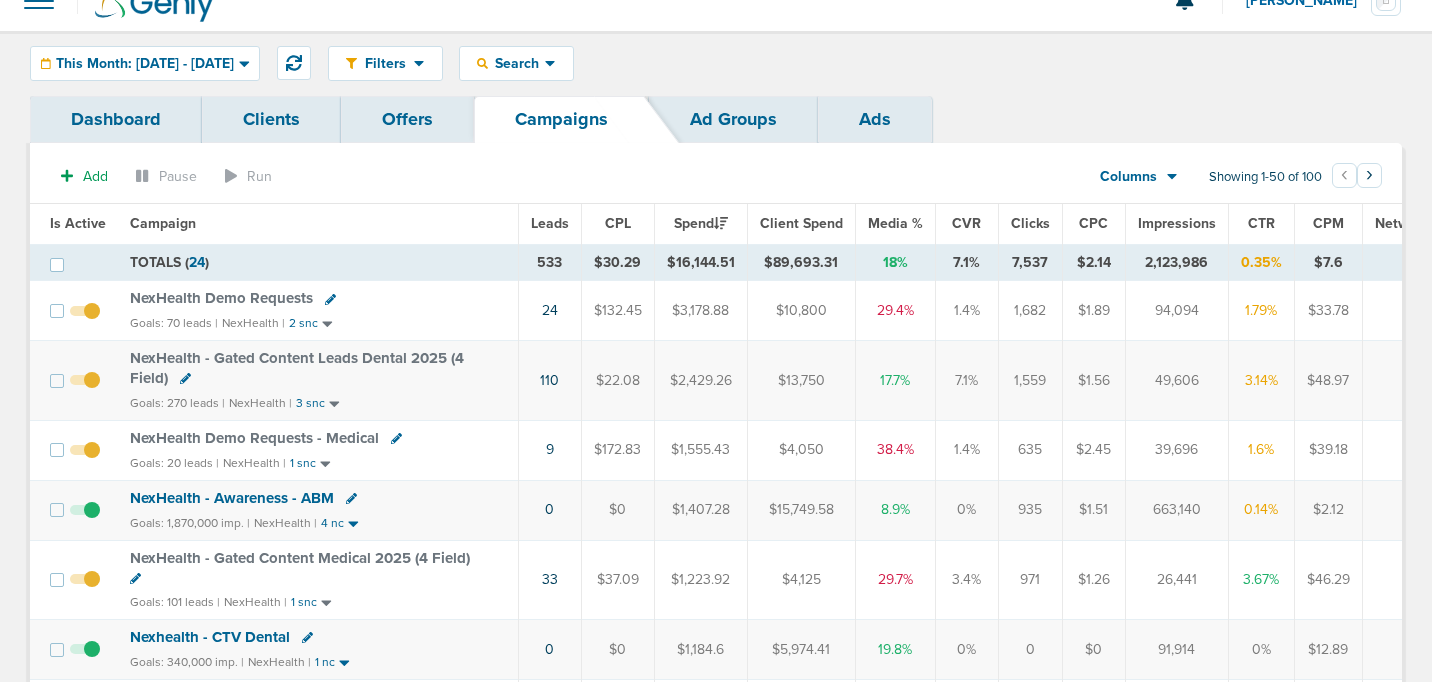 scroll, scrollTop: 46, scrollLeft: 0, axis: vertical 